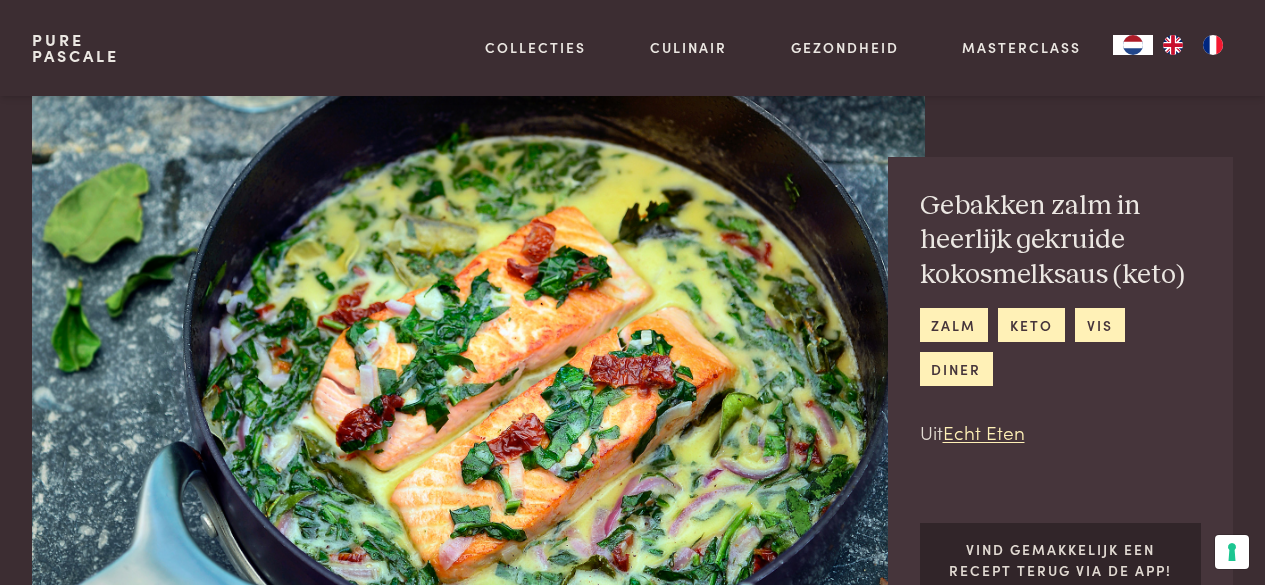 scroll, scrollTop: 300, scrollLeft: 0, axis: vertical 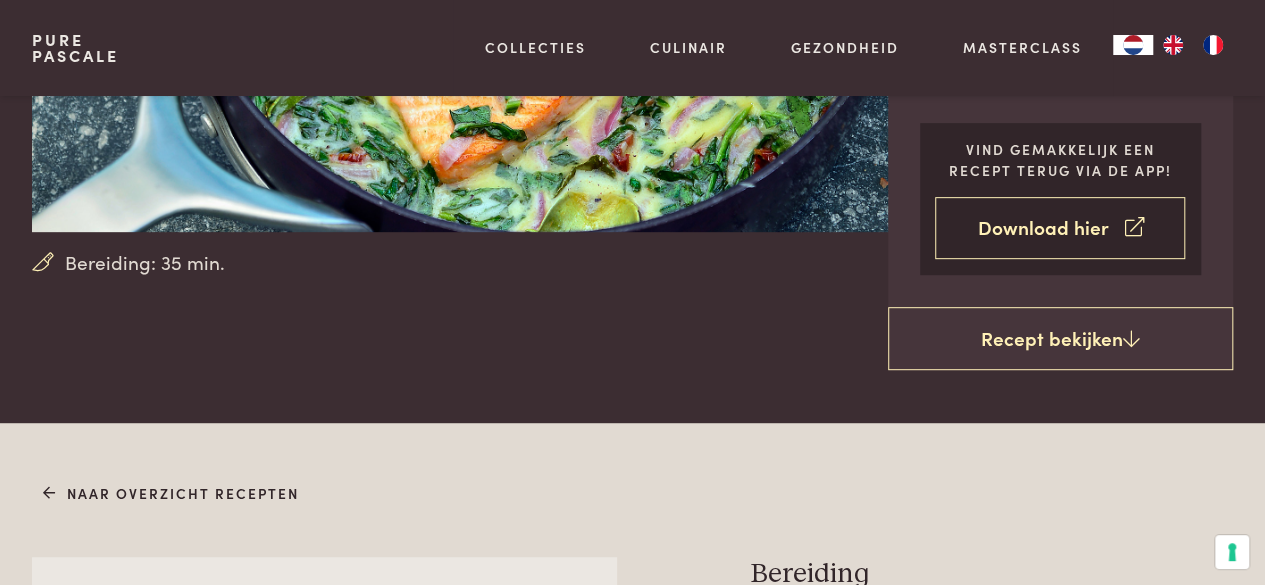 click on "Download hier" at bounding box center (1060, 228) 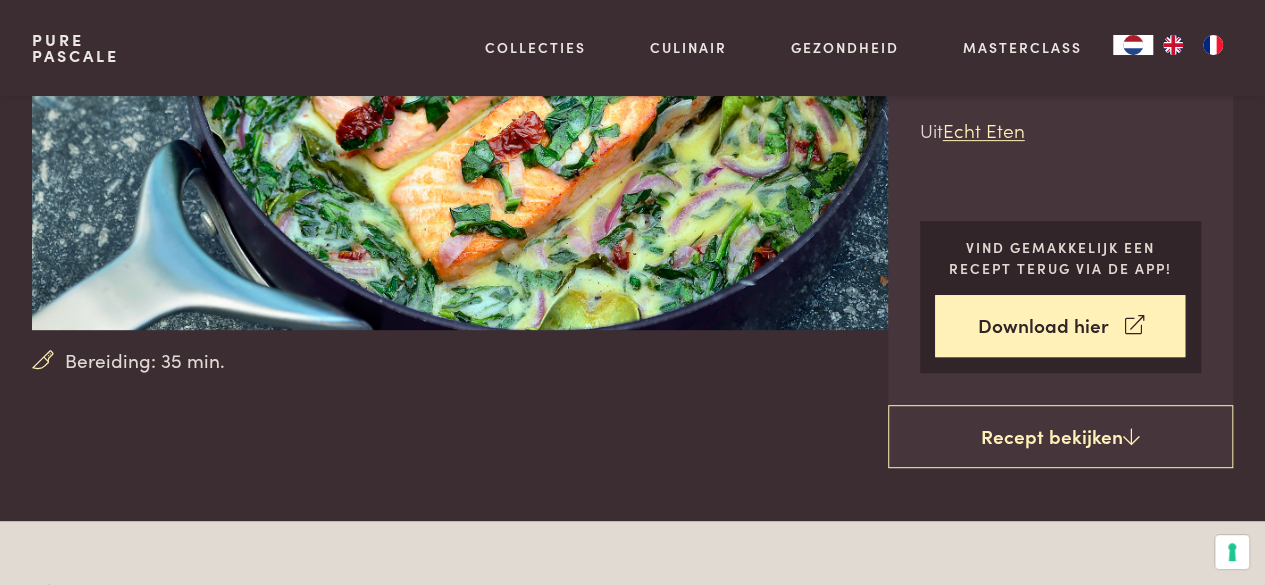 scroll, scrollTop: 0, scrollLeft: 0, axis: both 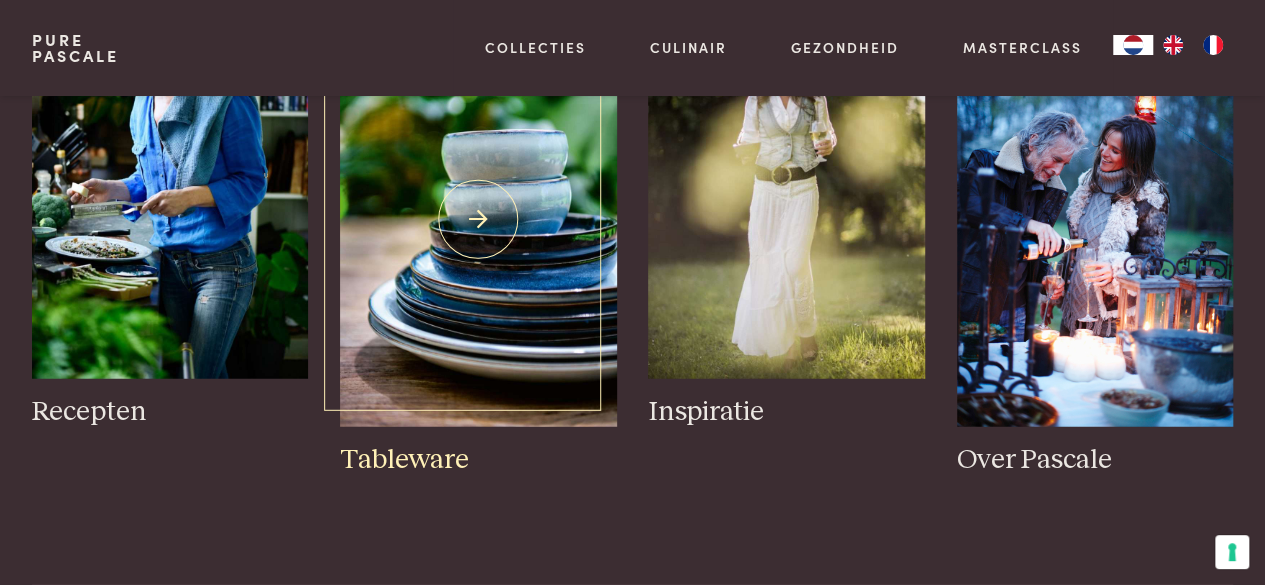 click at bounding box center (478, 219) 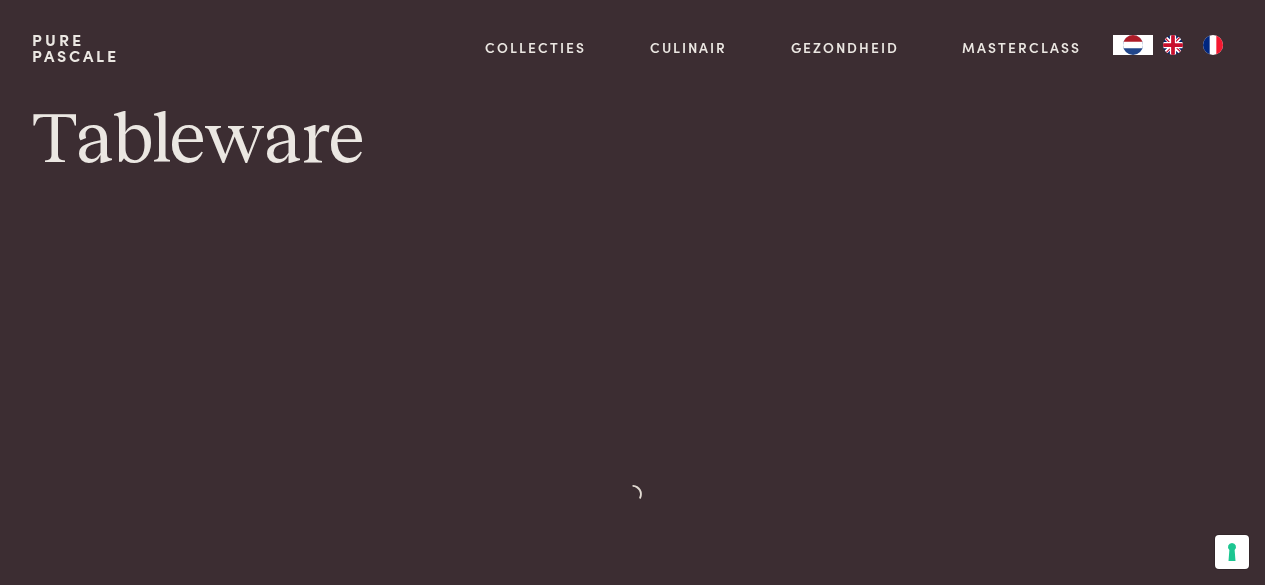 scroll, scrollTop: 0, scrollLeft: 0, axis: both 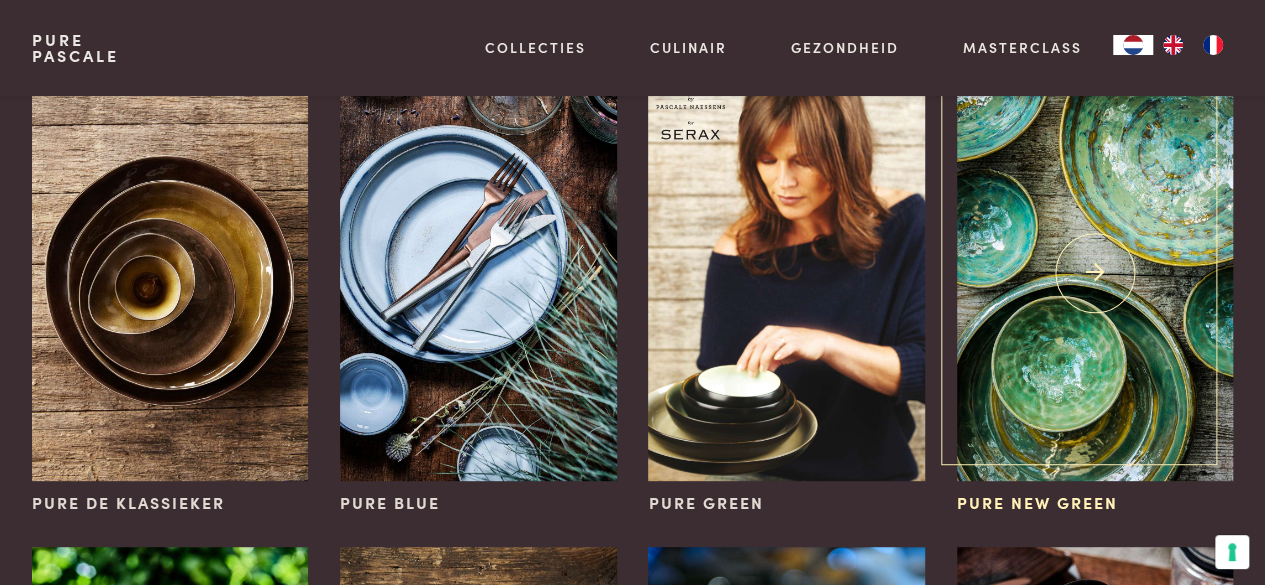 click at bounding box center (1095, 273) 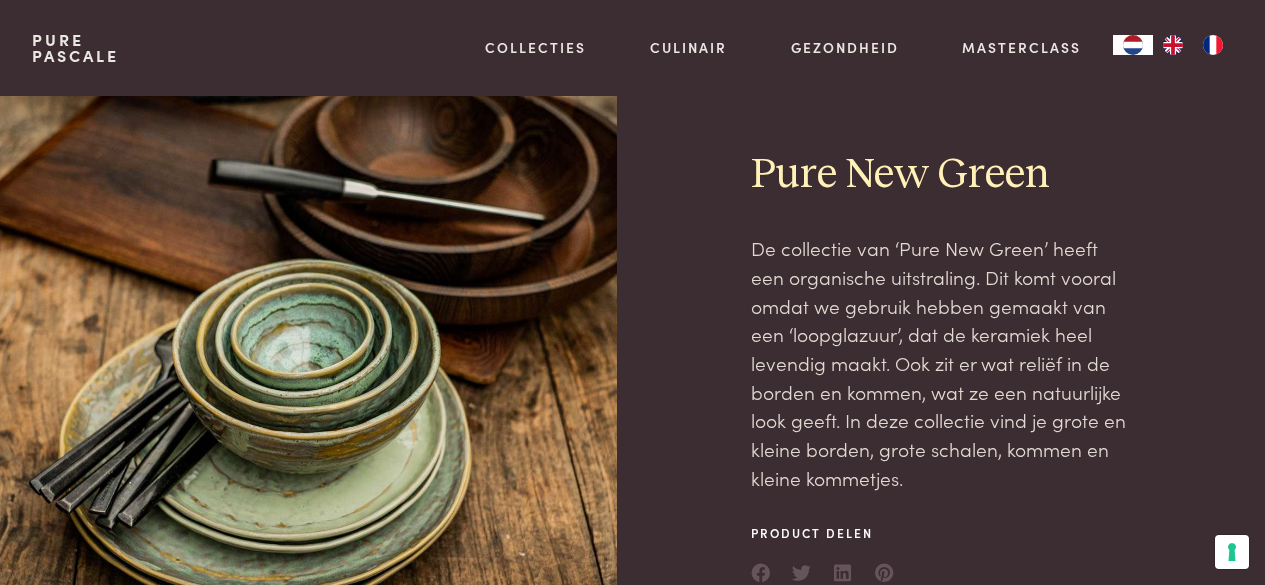scroll, scrollTop: 0, scrollLeft: 0, axis: both 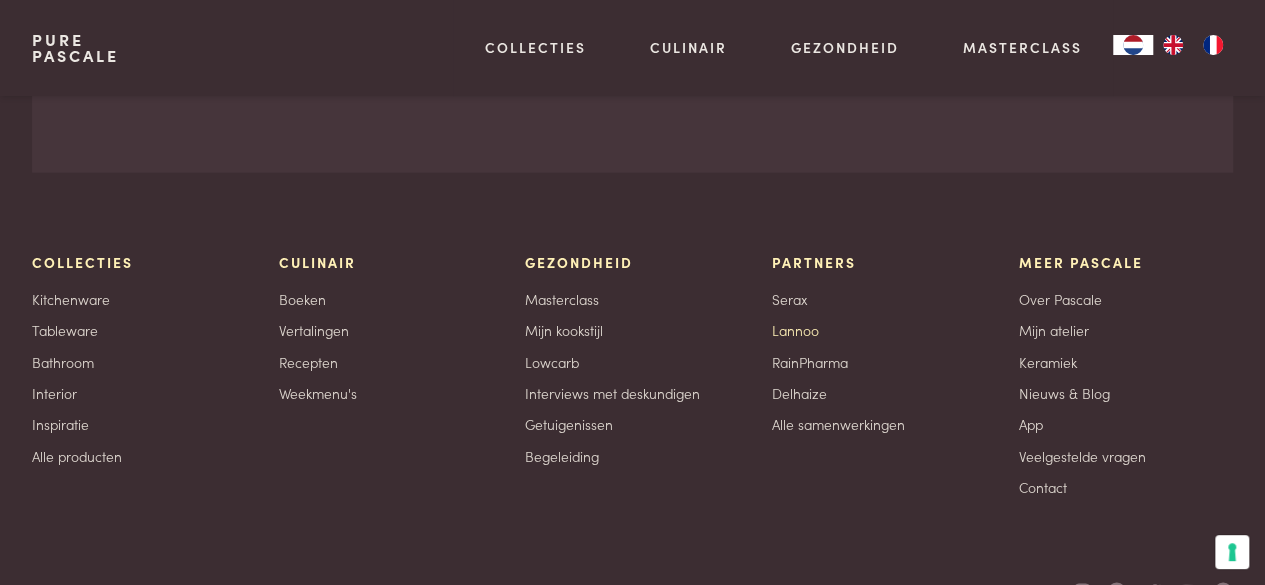 click on "Lannoo" at bounding box center [795, 330] 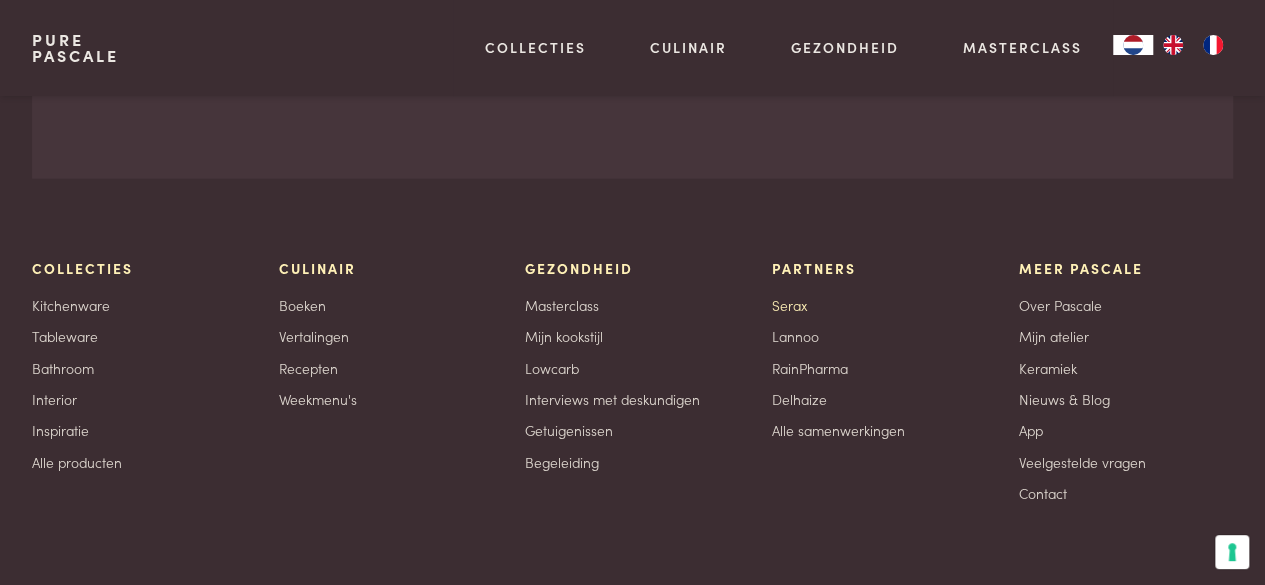 click on "Serax" at bounding box center [789, 305] 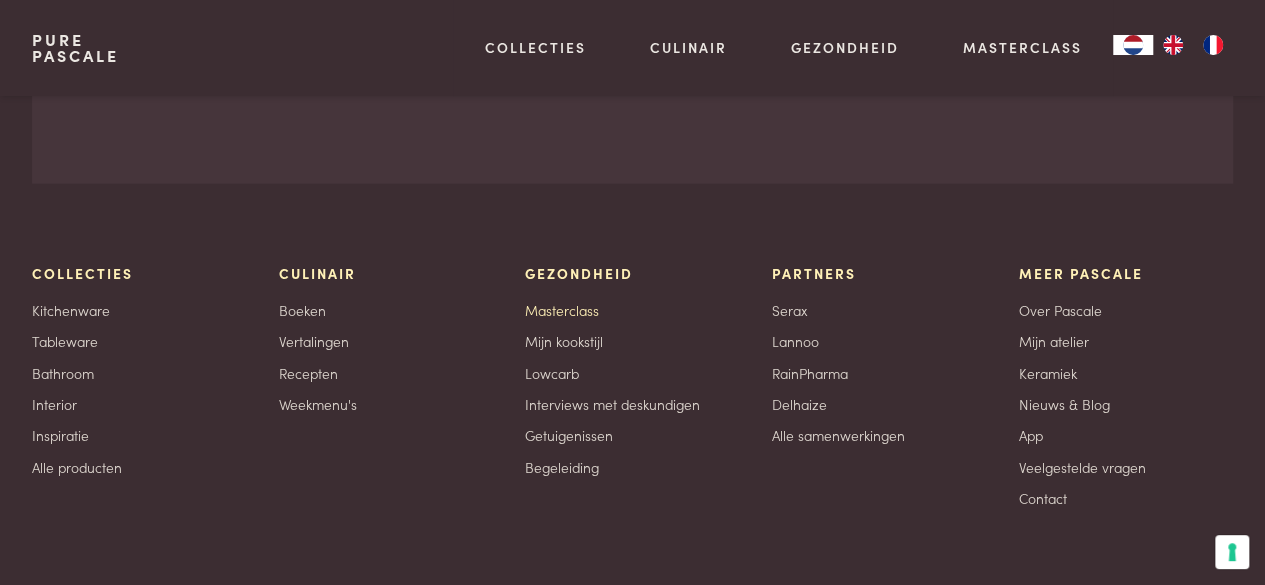 click on "Masterclass" at bounding box center (562, 310) 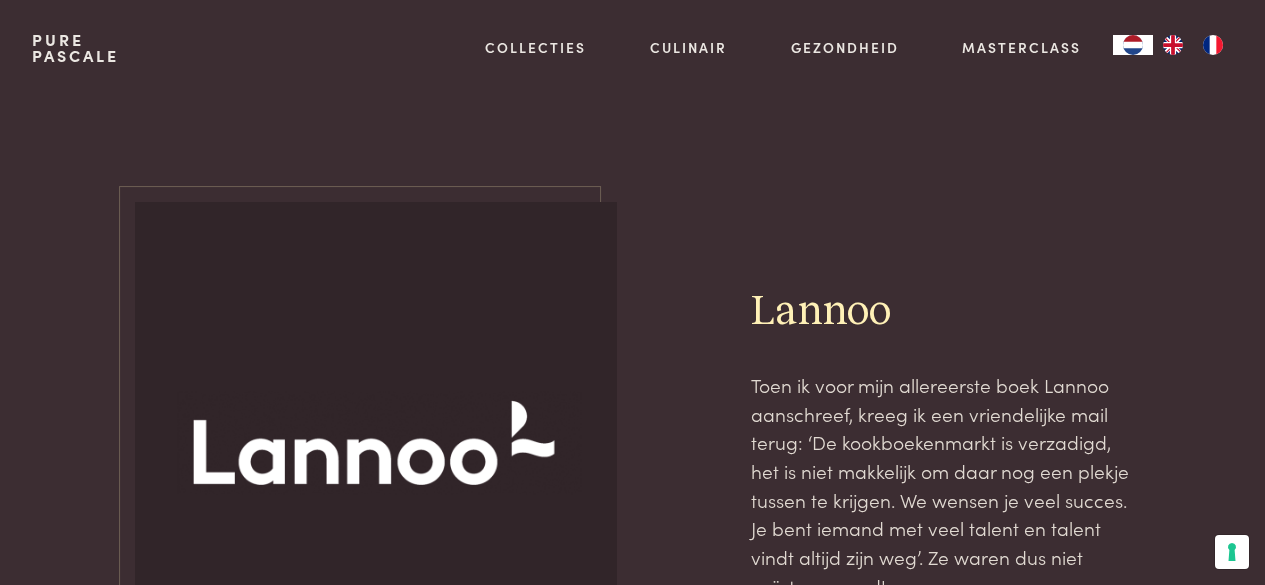 scroll, scrollTop: 0, scrollLeft: 0, axis: both 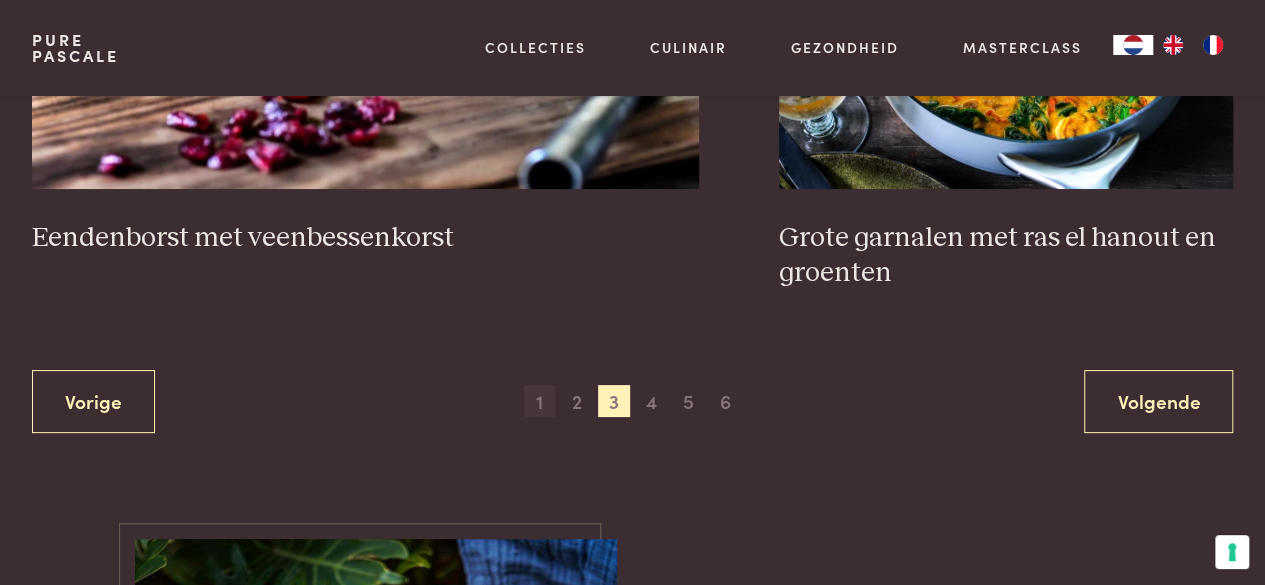 click on "1" at bounding box center (540, 401) 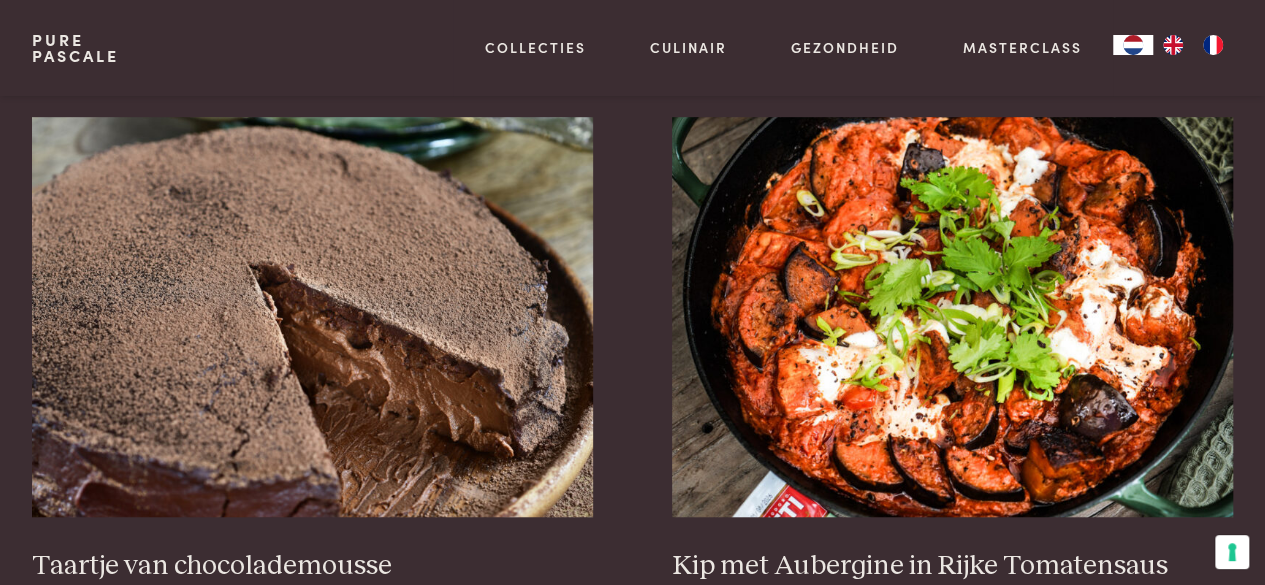 scroll, scrollTop: 600, scrollLeft: 0, axis: vertical 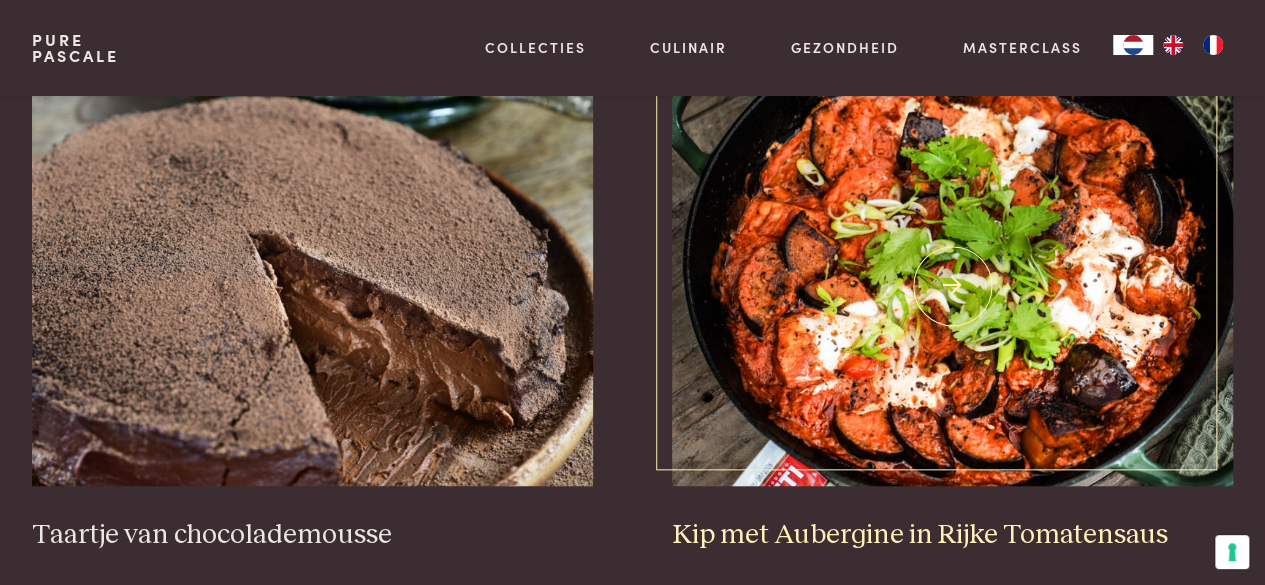 click at bounding box center (952, 286) 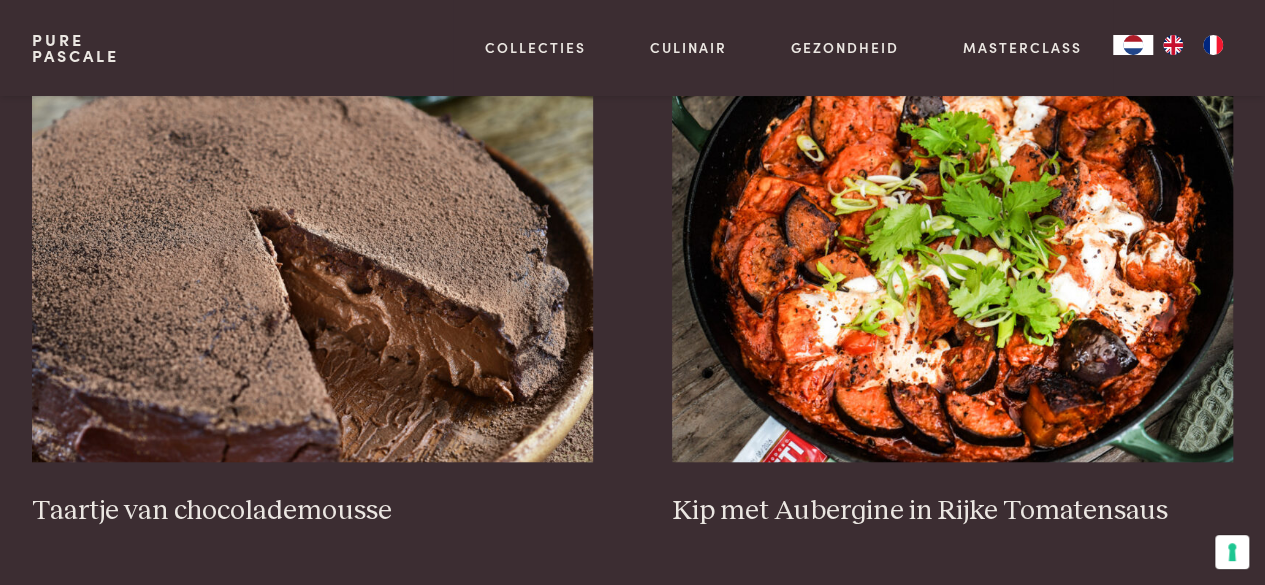 scroll, scrollTop: 600, scrollLeft: 0, axis: vertical 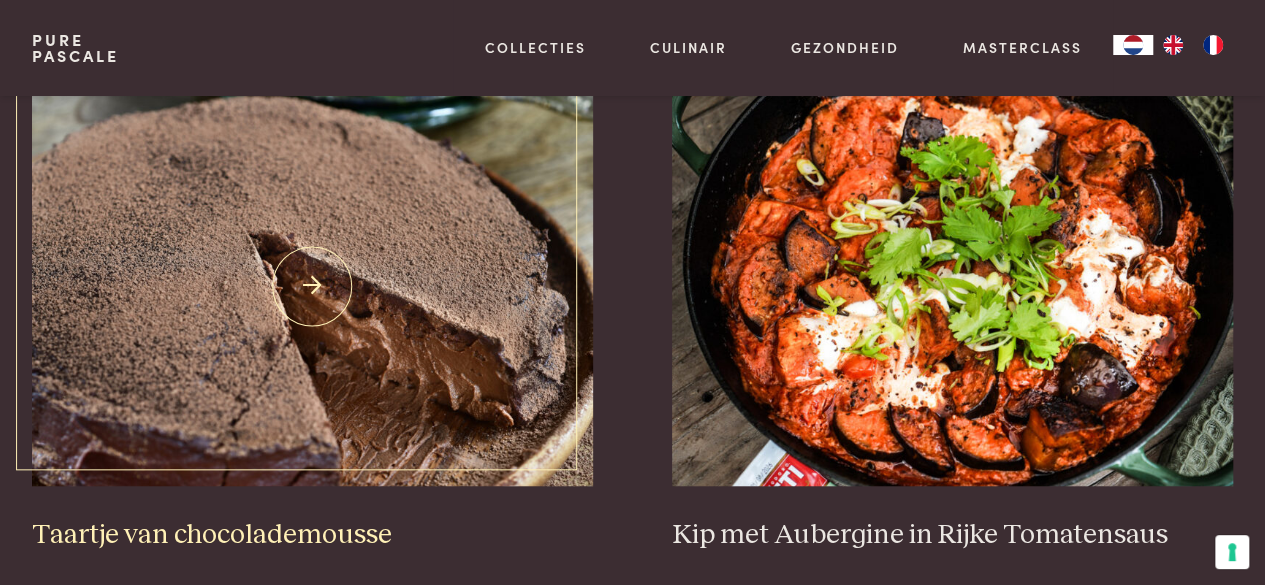 click at bounding box center (312, 286) 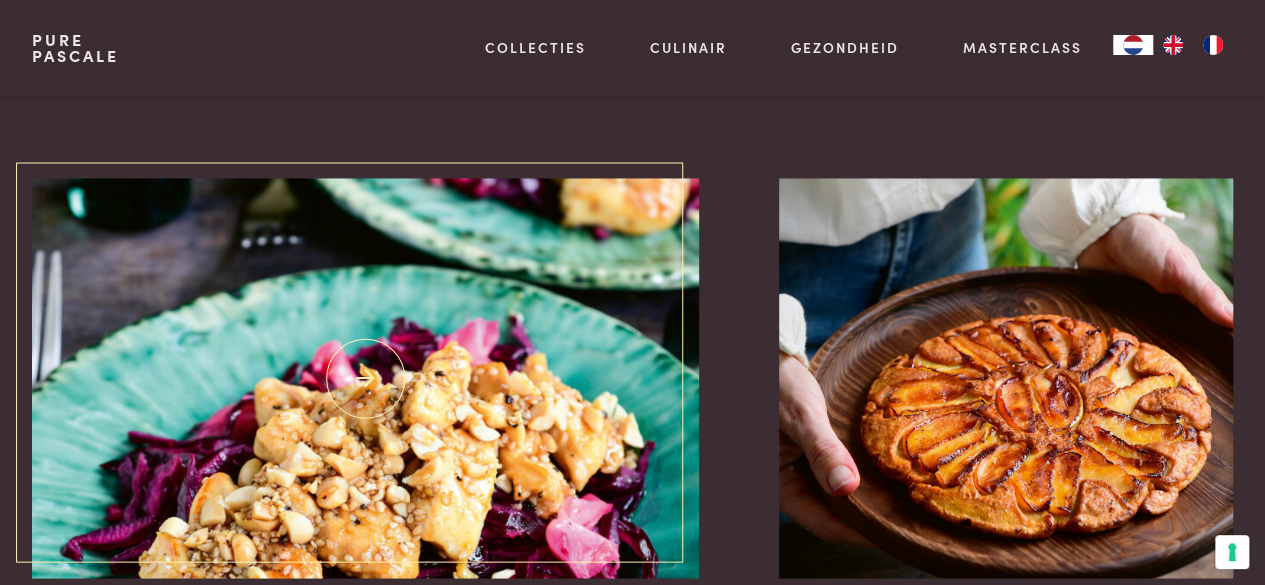 scroll, scrollTop: 1800, scrollLeft: 0, axis: vertical 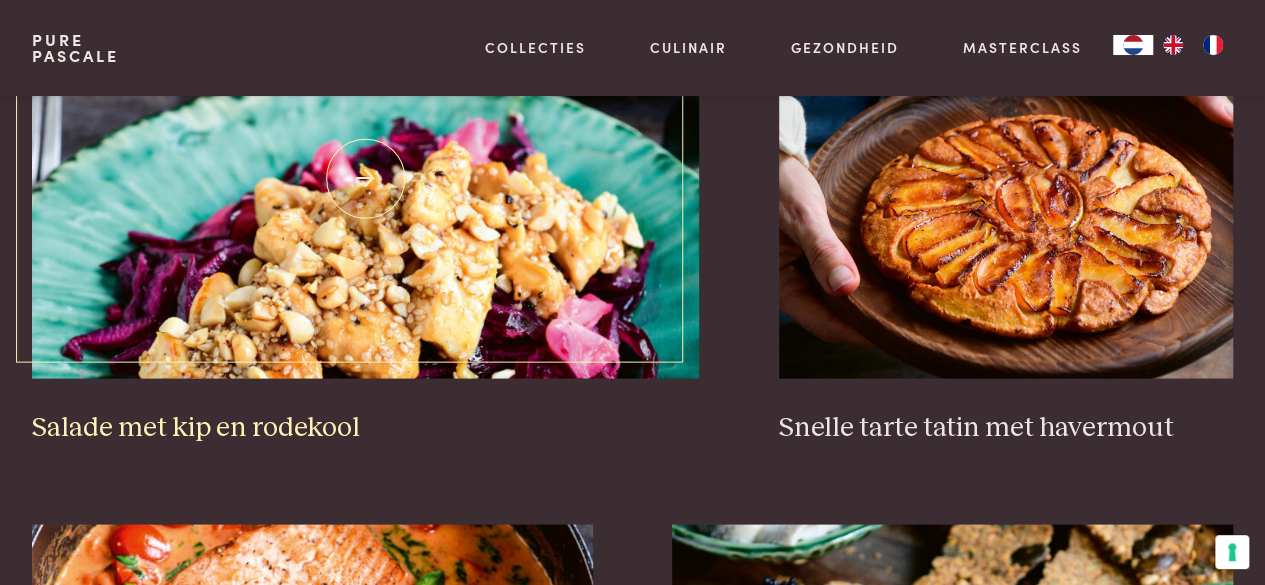 click at bounding box center [366, 178] 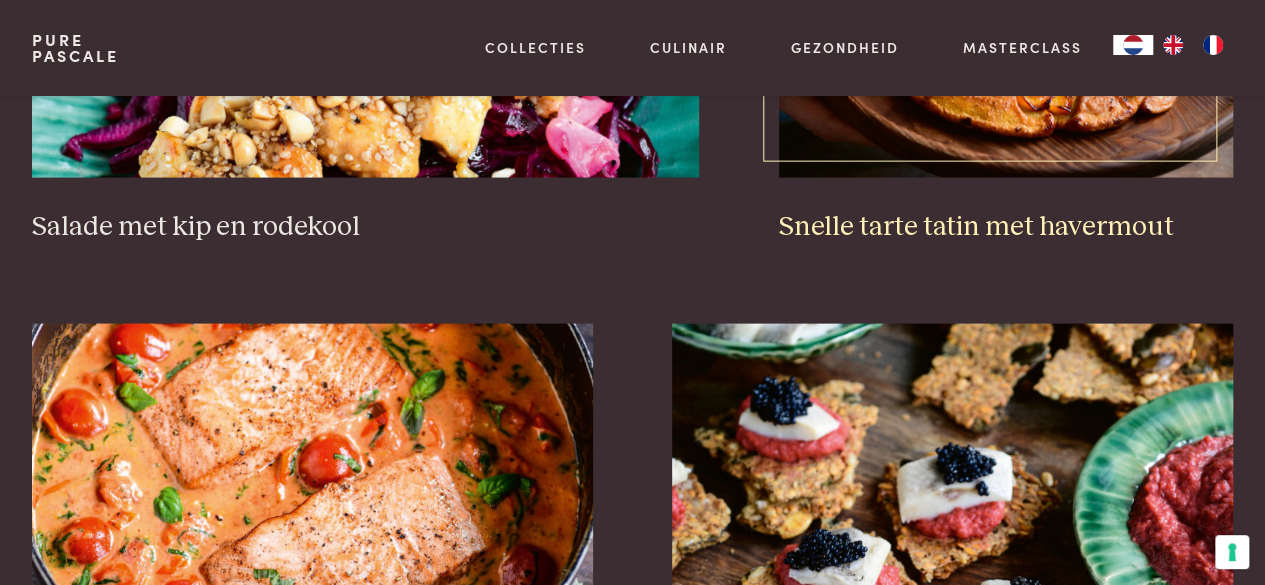 scroll, scrollTop: 1800, scrollLeft: 0, axis: vertical 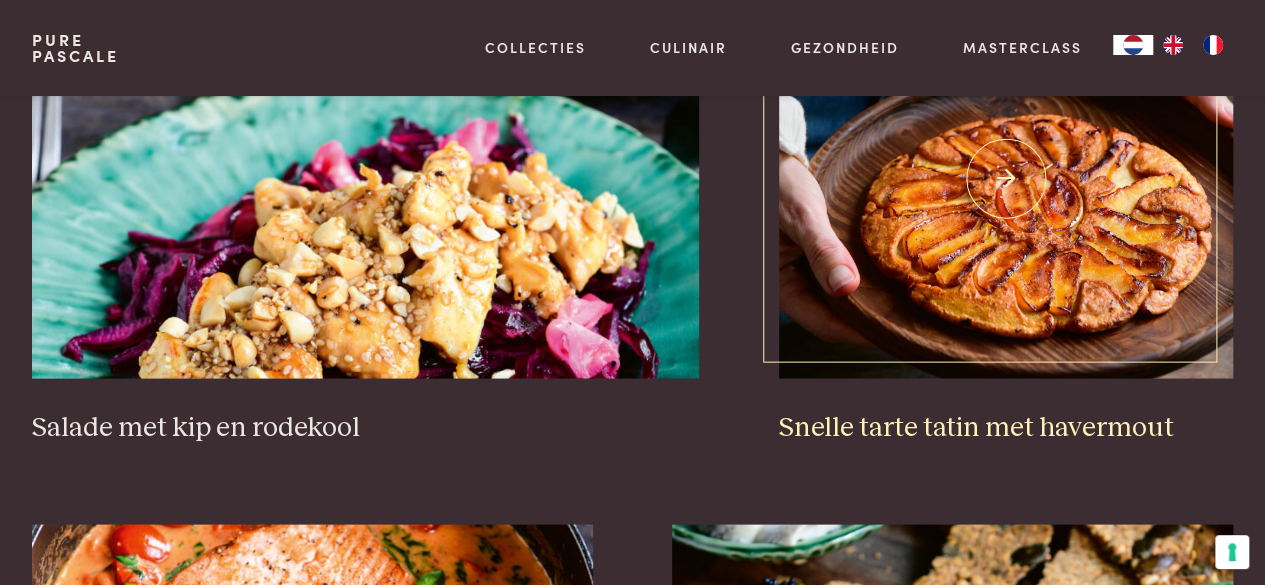 click at bounding box center [1006, 178] 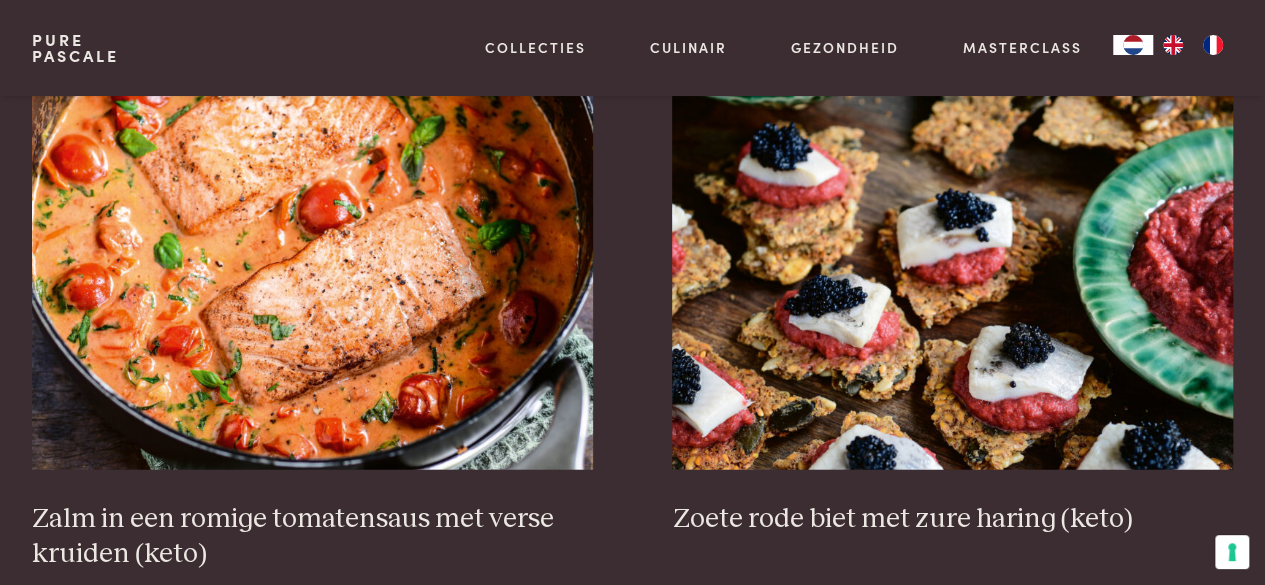 scroll, scrollTop: 2300, scrollLeft: 0, axis: vertical 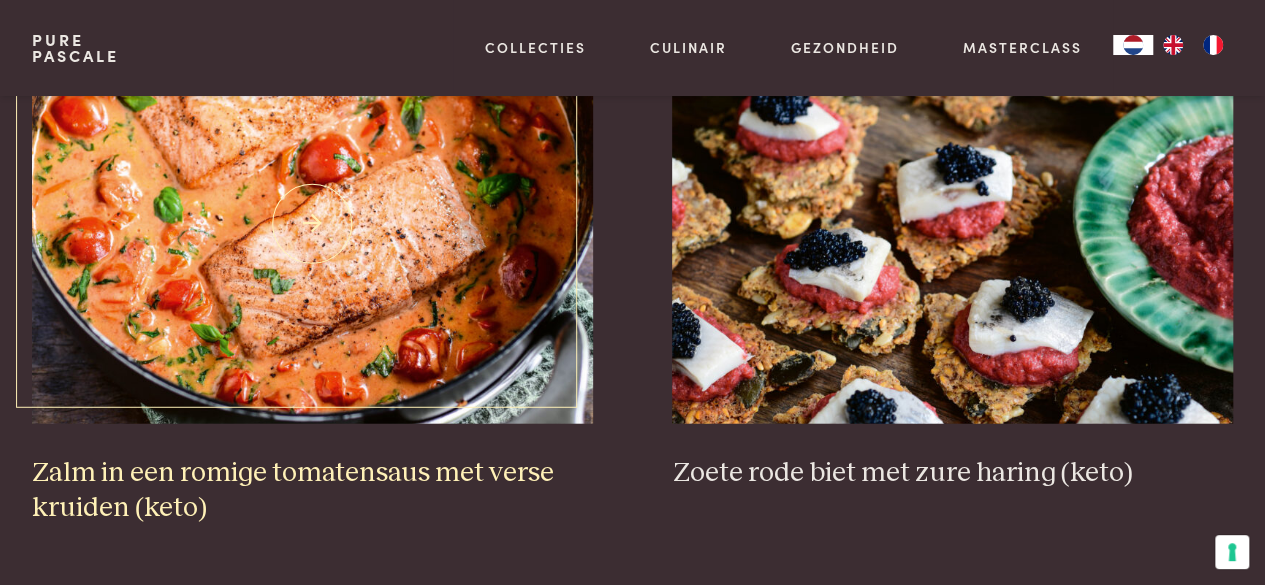 click at bounding box center [312, 224] 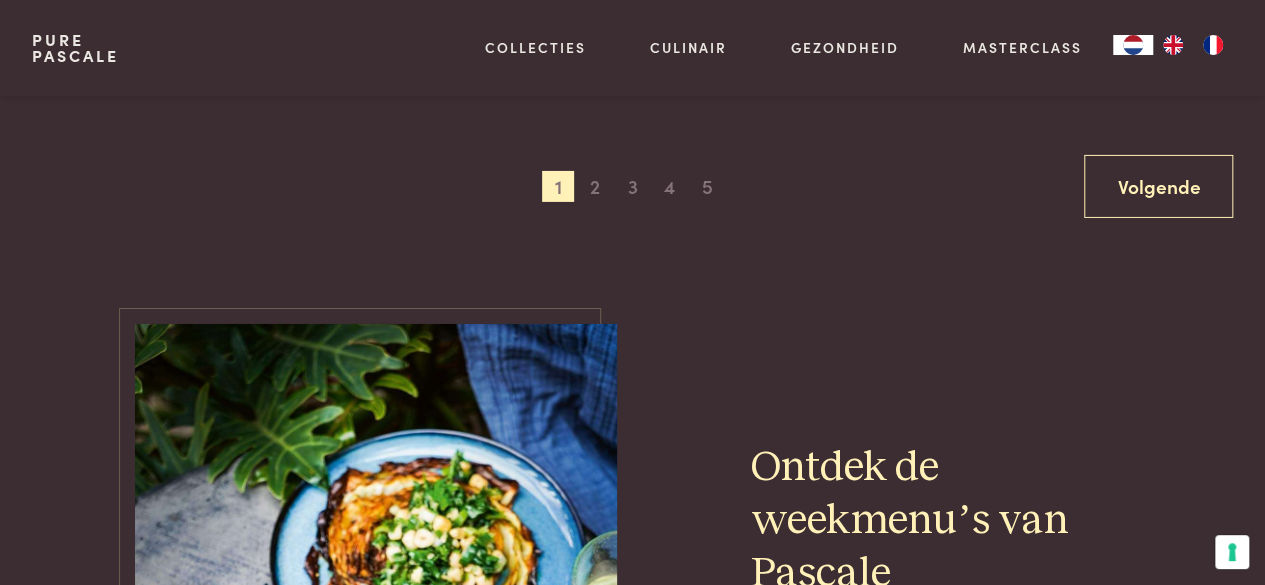 scroll, scrollTop: 3300, scrollLeft: 0, axis: vertical 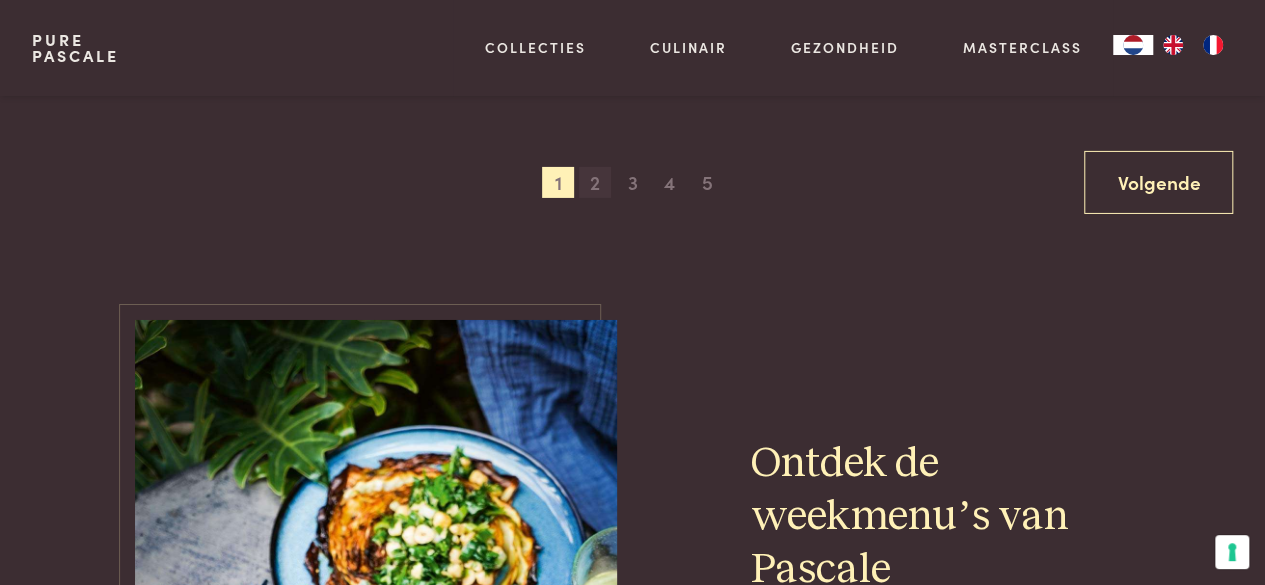 click on "2" at bounding box center (595, 183) 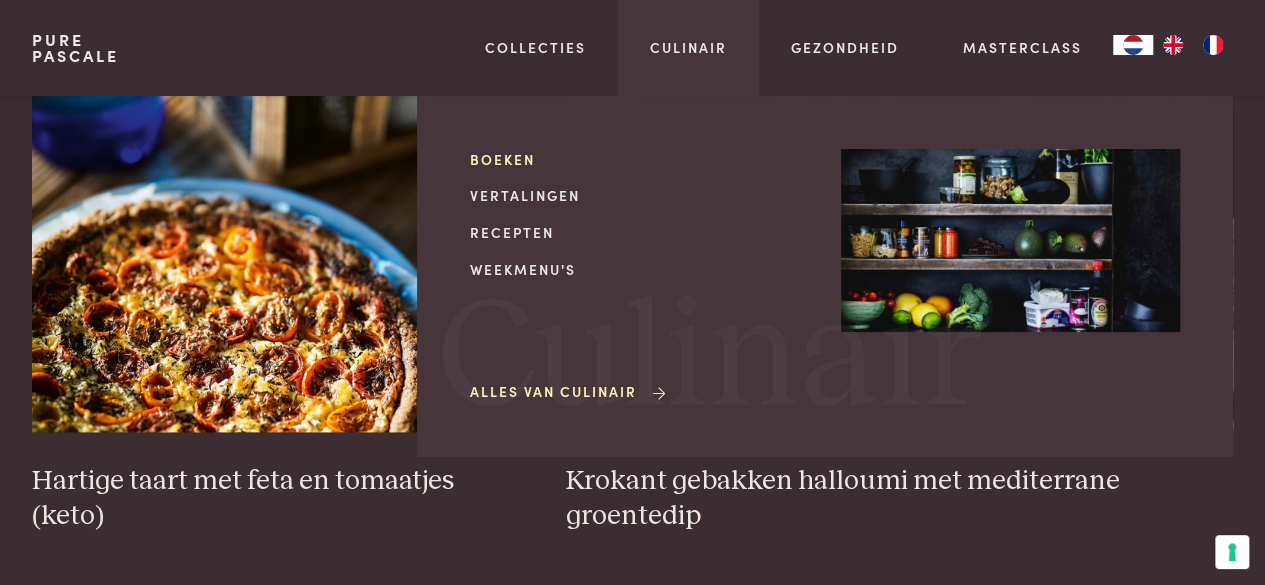 scroll, scrollTop: 1300, scrollLeft: 0, axis: vertical 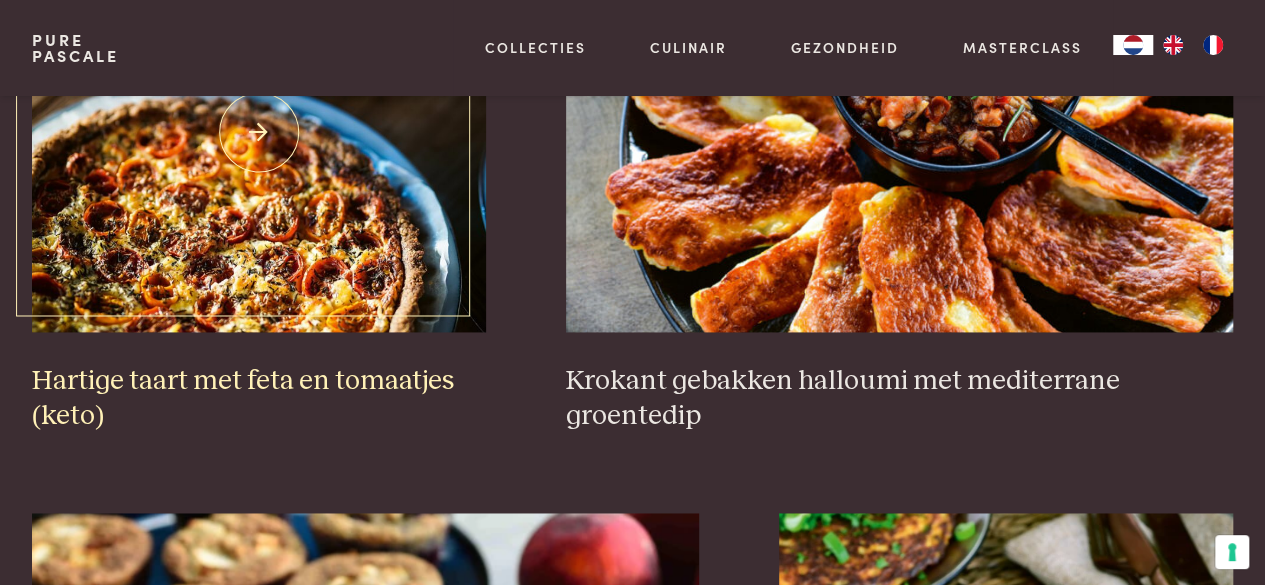 click at bounding box center (259, 132) 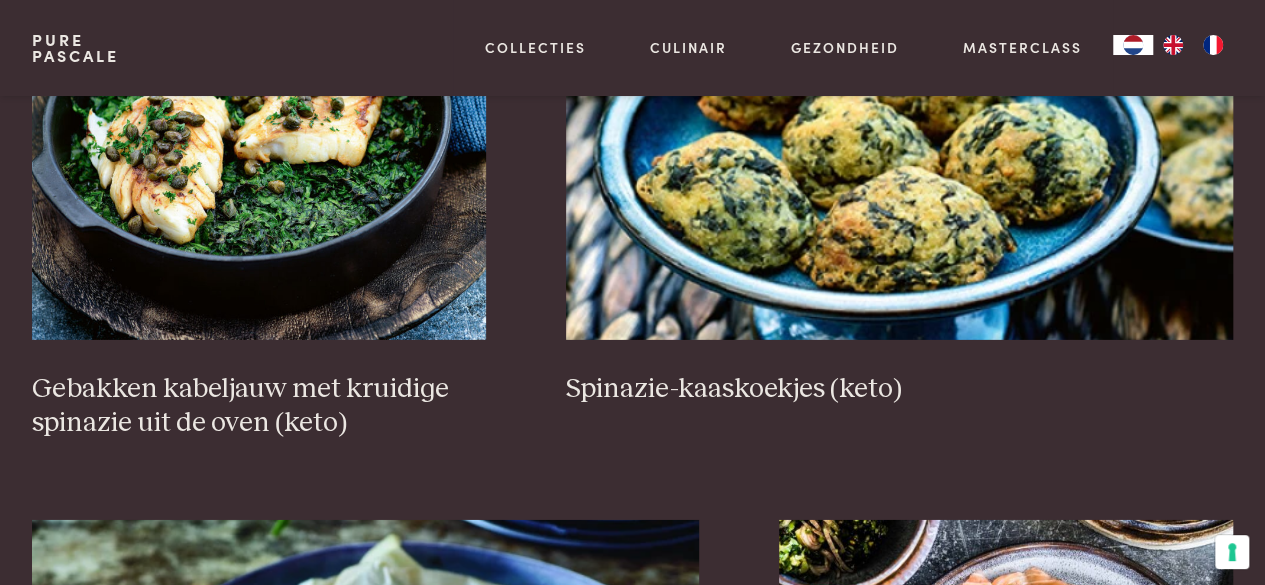 scroll, scrollTop: 2900, scrollLeft: 0, axis: vertical 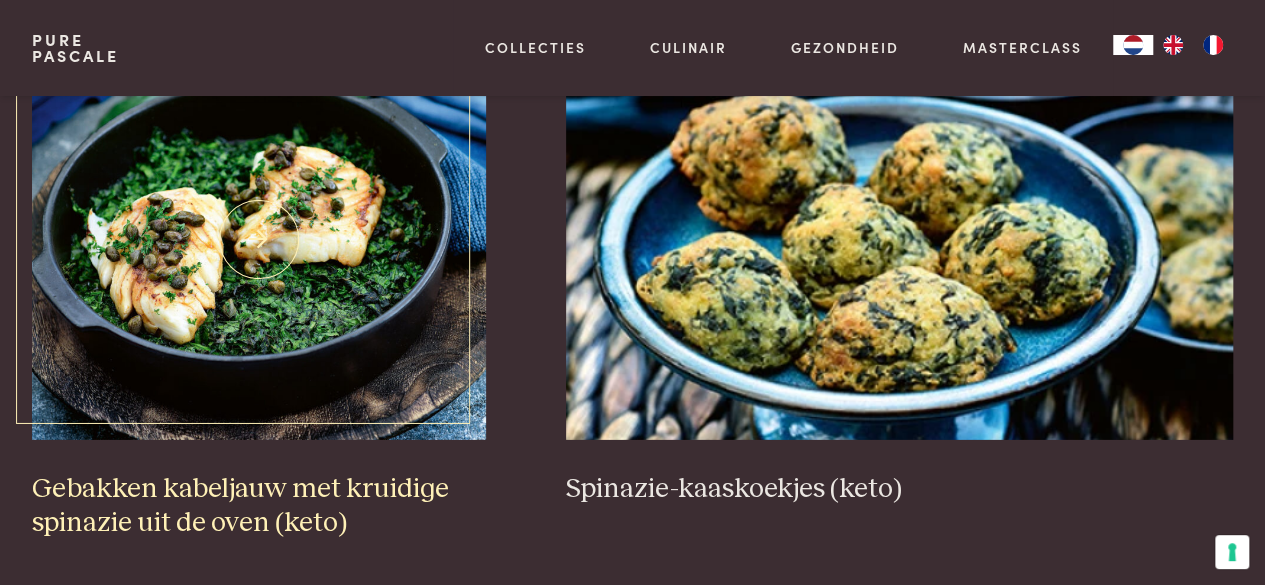 click at bounding box center (259, 240) 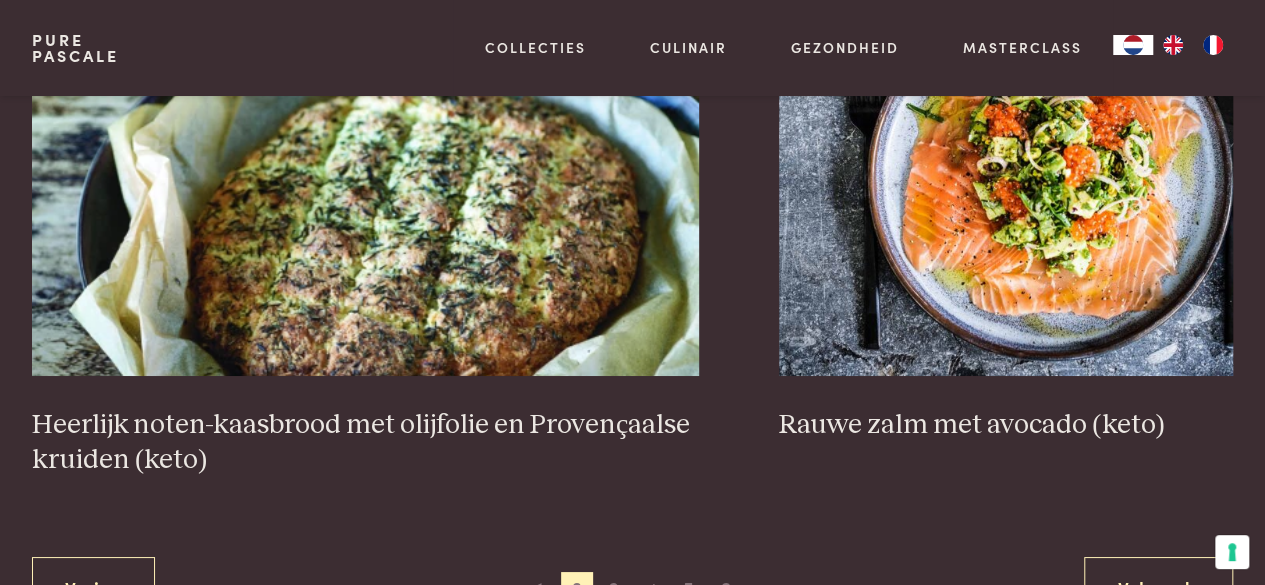 scroll, scrollTop: 3500, scrollLeft: 0, axis: vertical 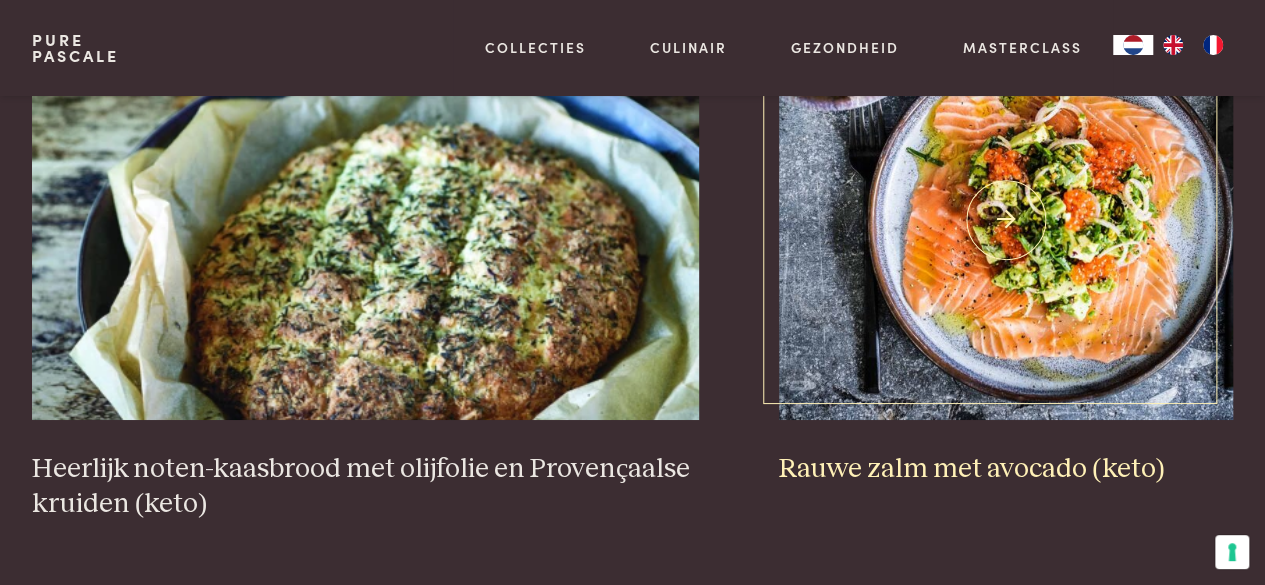 click at bounding box center (1006, 220) 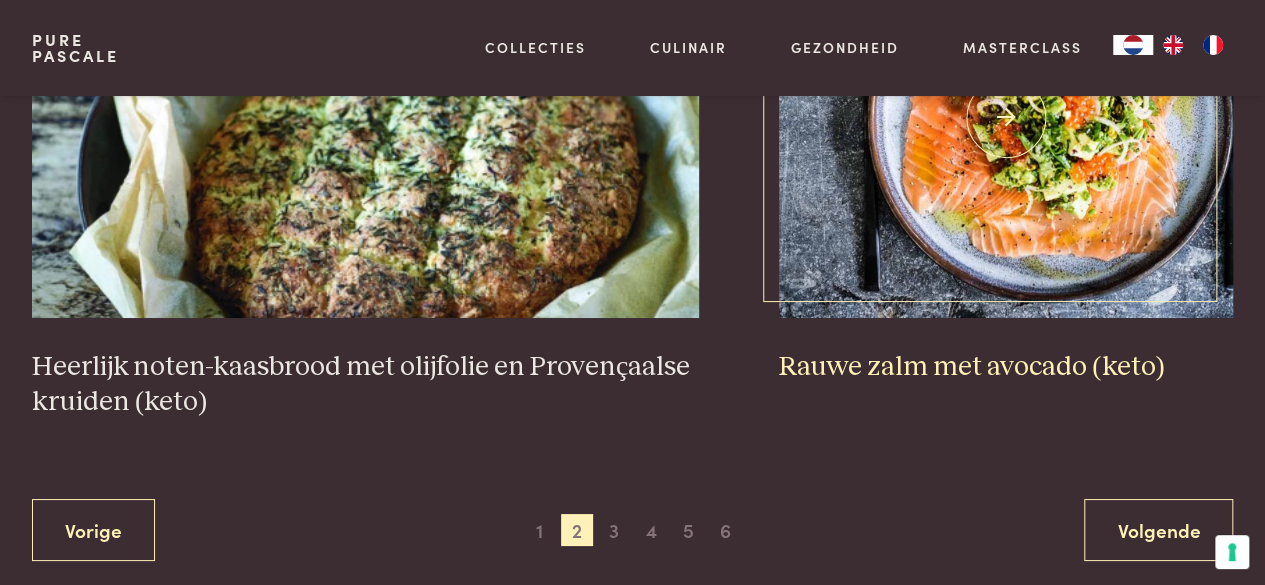 scroll, scrollTop: 3800, scrollLeft: 0, axis: vertical 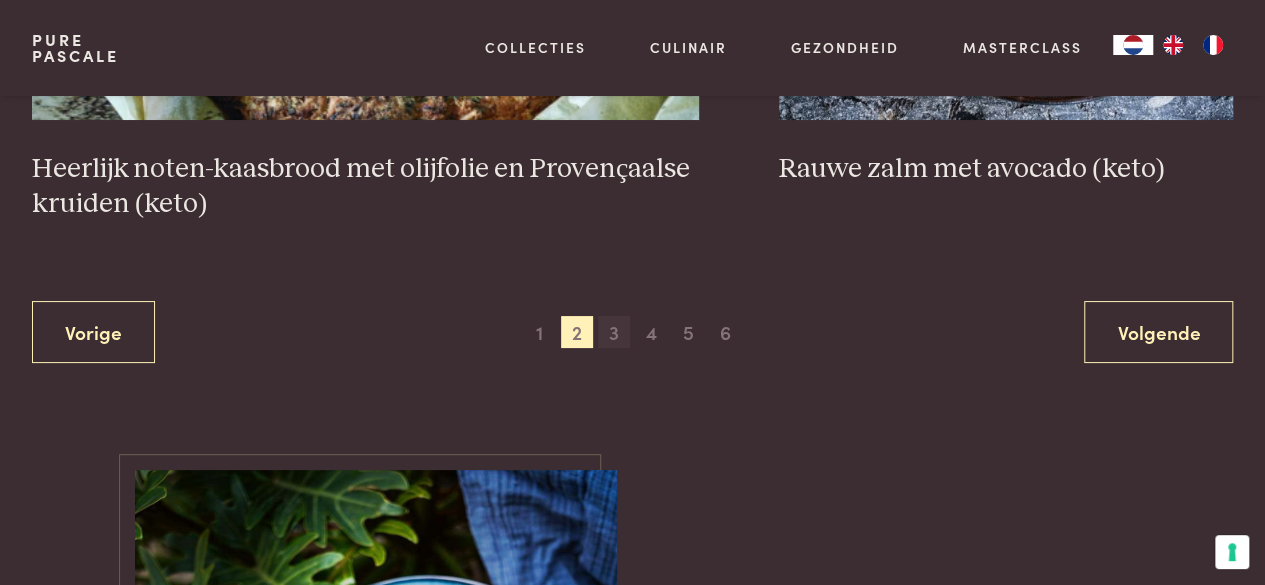 click on "3" at bounding box center (614, 332) 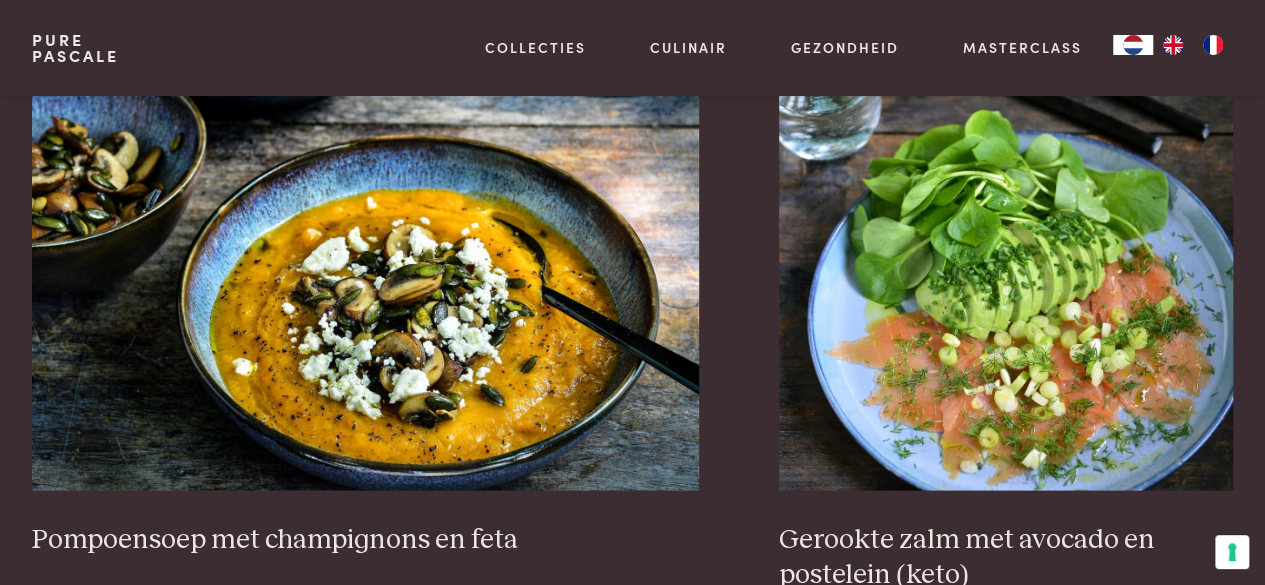scroll, scrollTop: 1759, scrollLeft: 0, axis: vertical 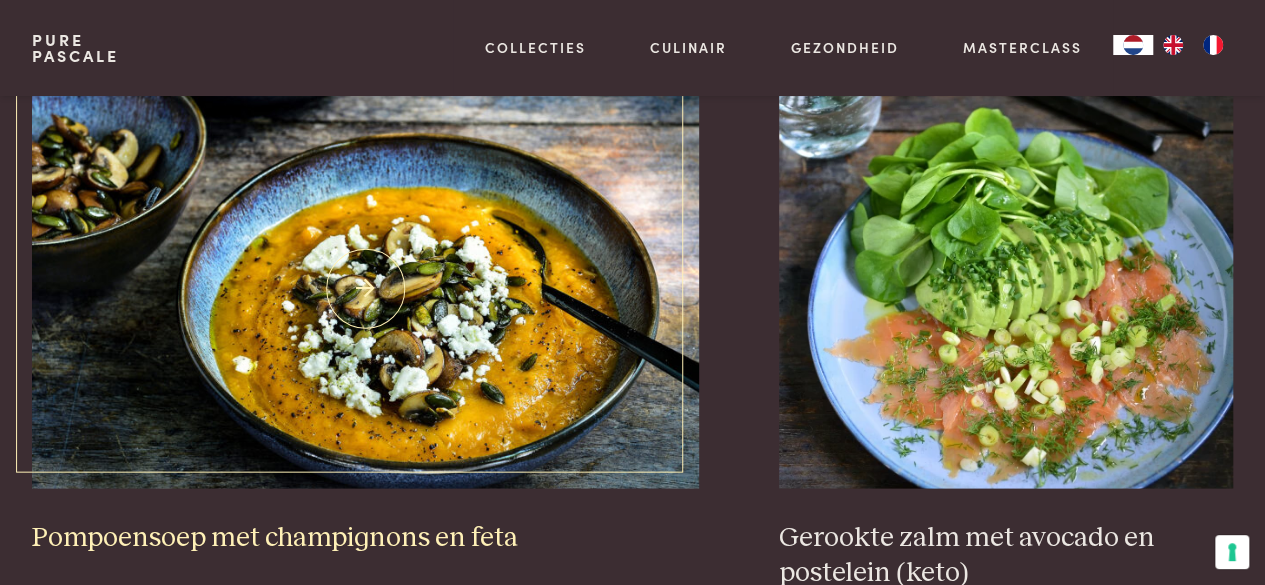 click at bounding box center [366, 288] 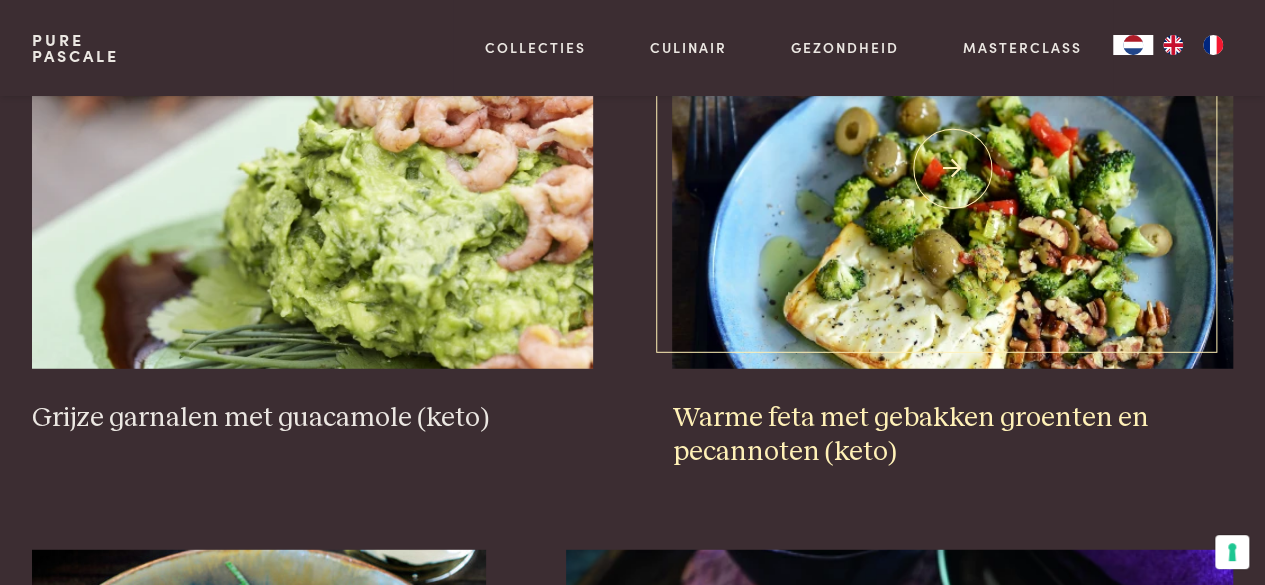 scroll, scrollTop: 2359, scrollLeft: 0, axis: vertical 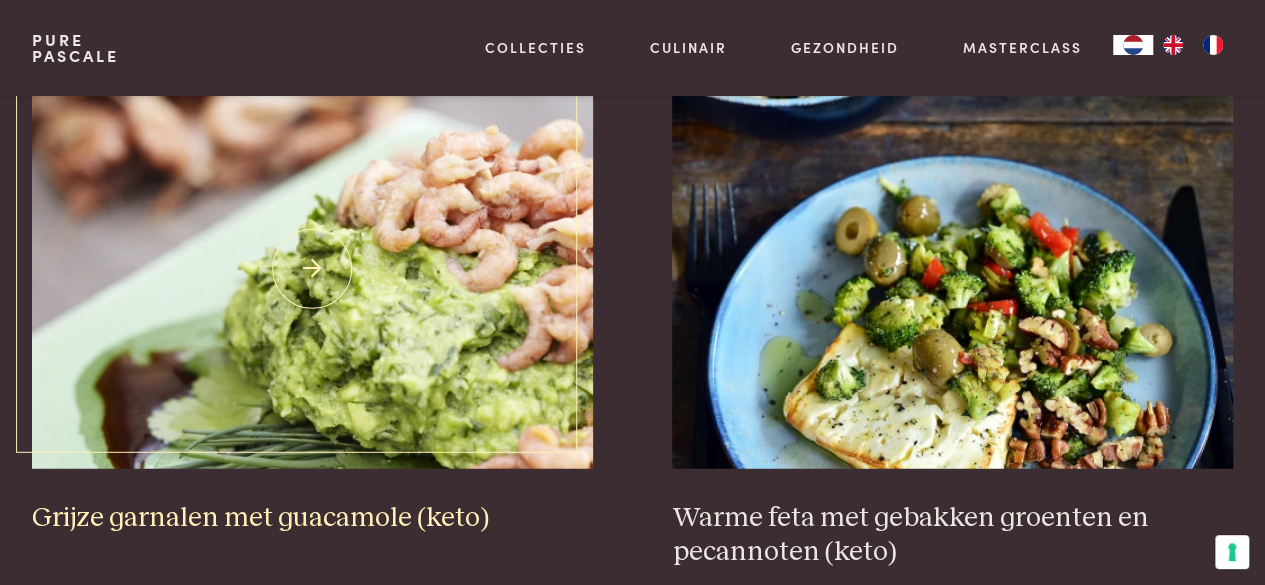 click at bounding box center (312, 269) 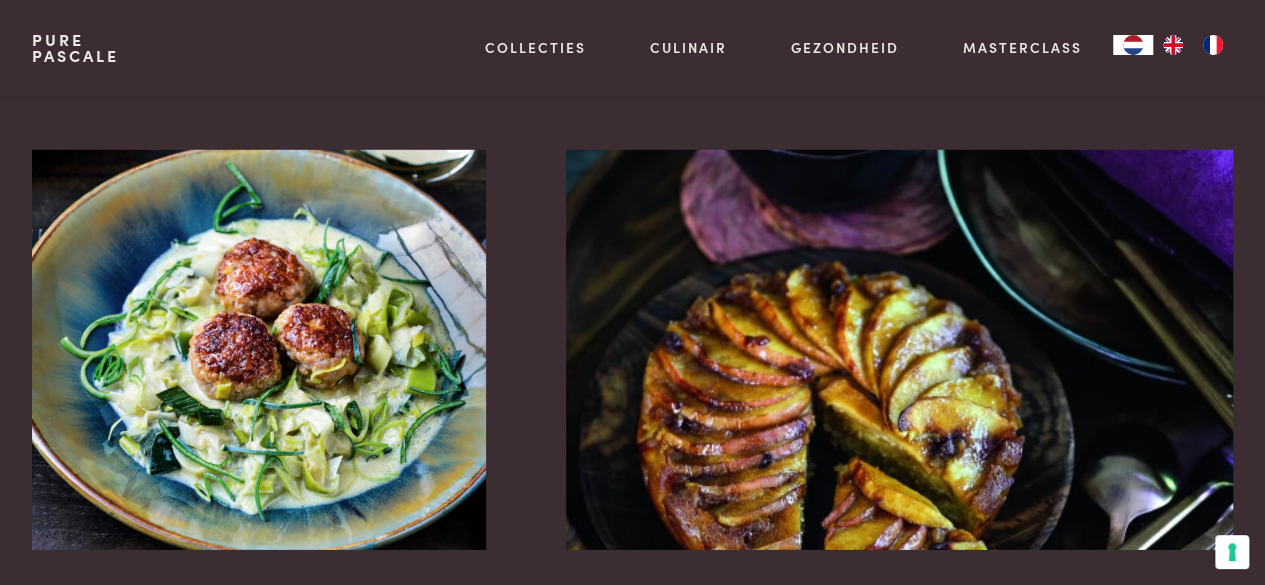scroll, scrollTop: 2959, scrollLeft: 0, axis: vertical 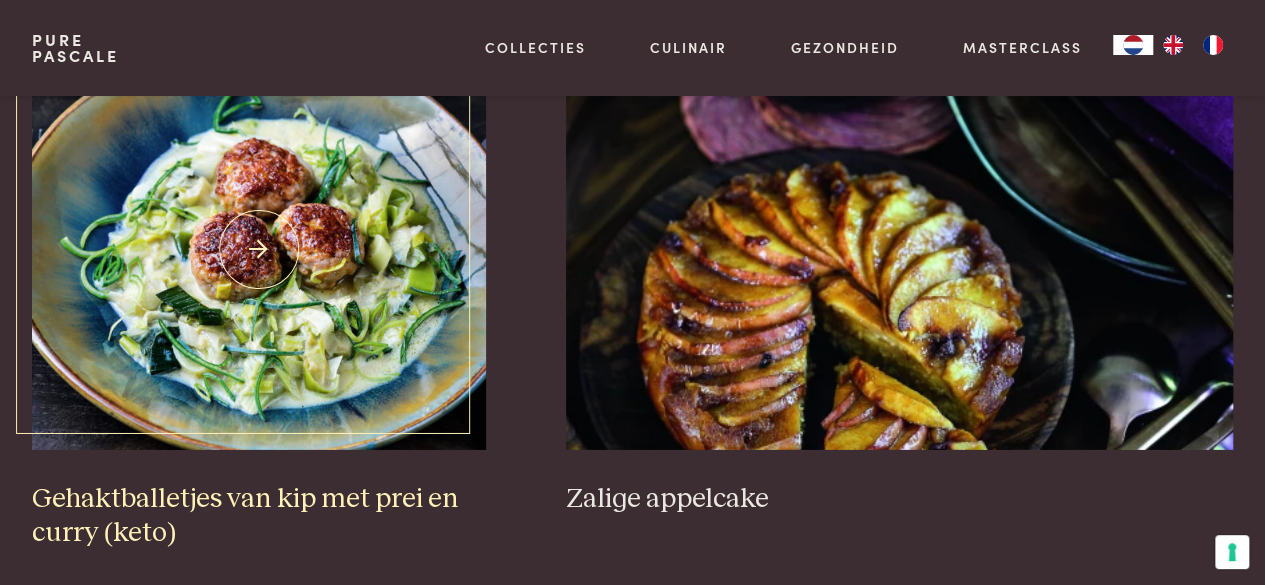 click at bounding box center [259, 250] 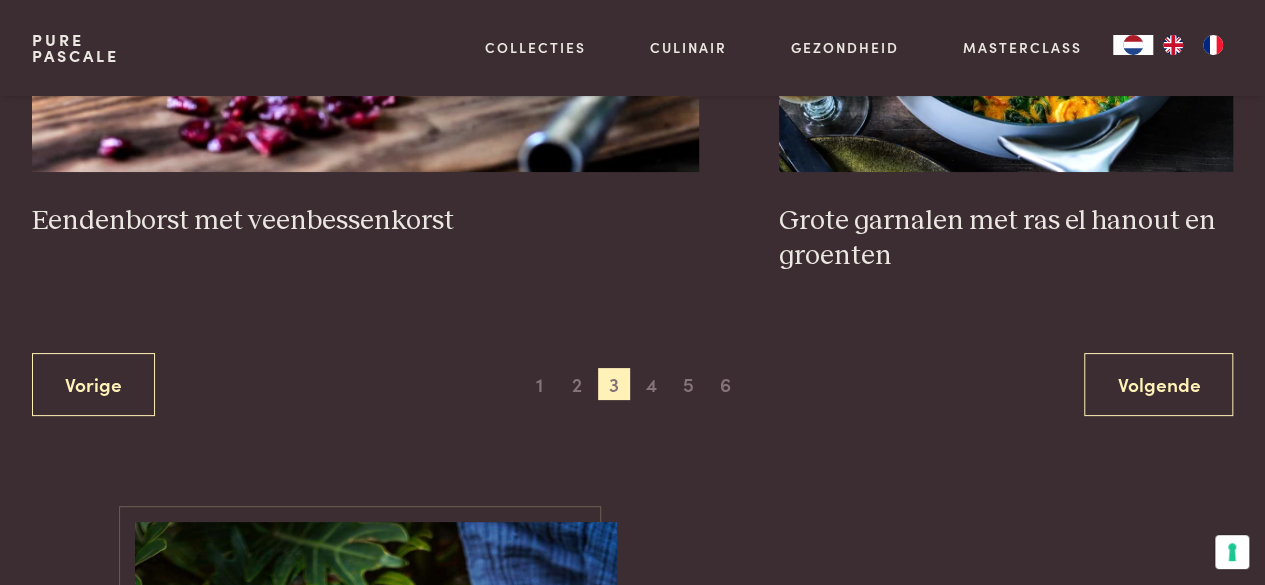 scroll, scrollTop: 3859, scrollLeft: 0, axis: vertical 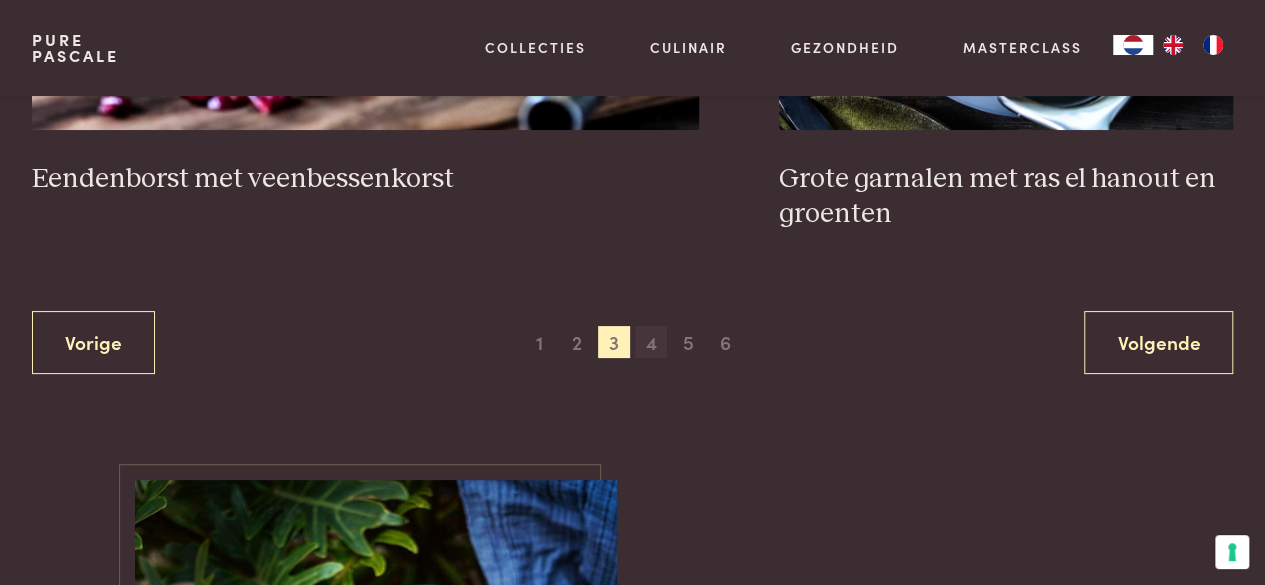 click on "4" at bounding box center [651, 342] 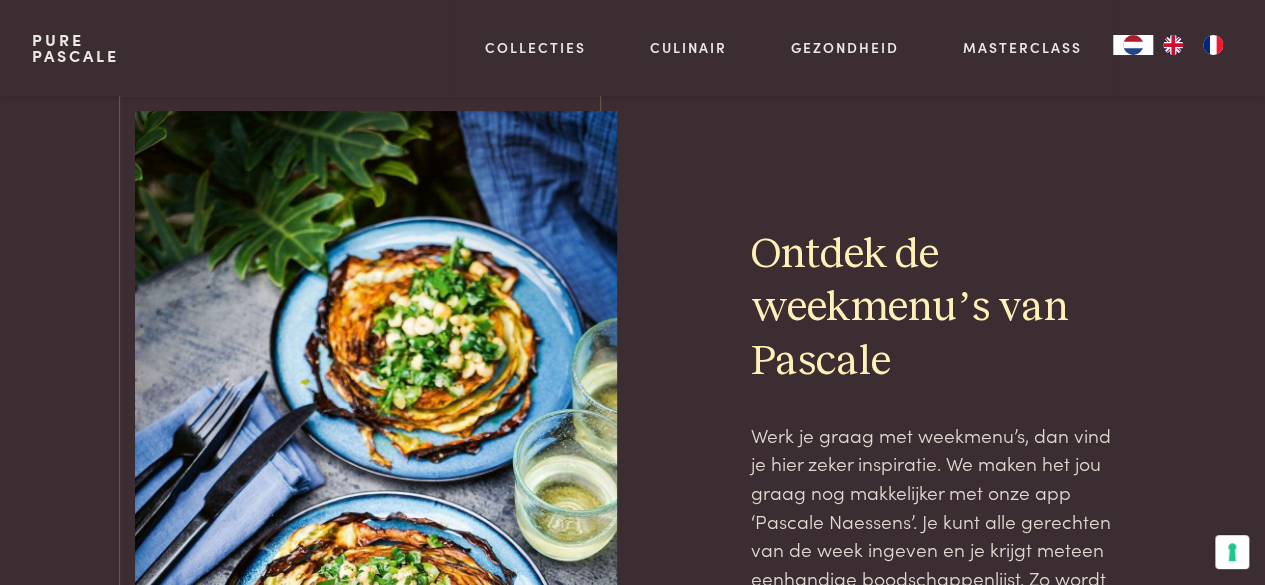 scroll, scrollTop: 3959, scrollLeft: 0, axis: vertical 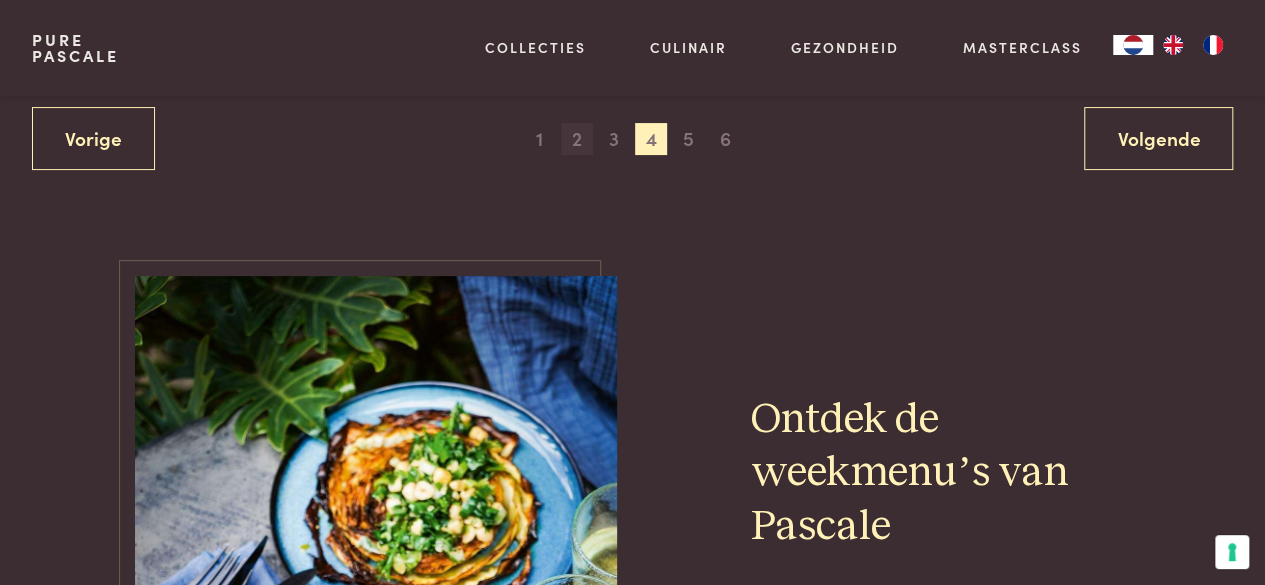 click on "2" at bounding box center (577, 139) 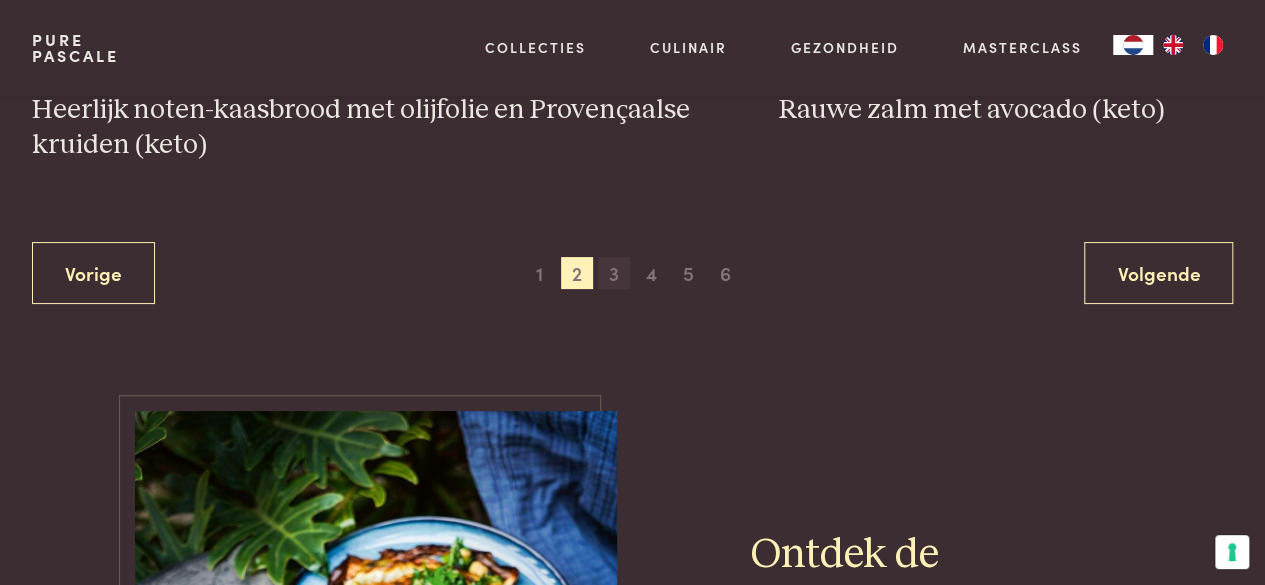 click on "3" at bounding box center [614, 273] 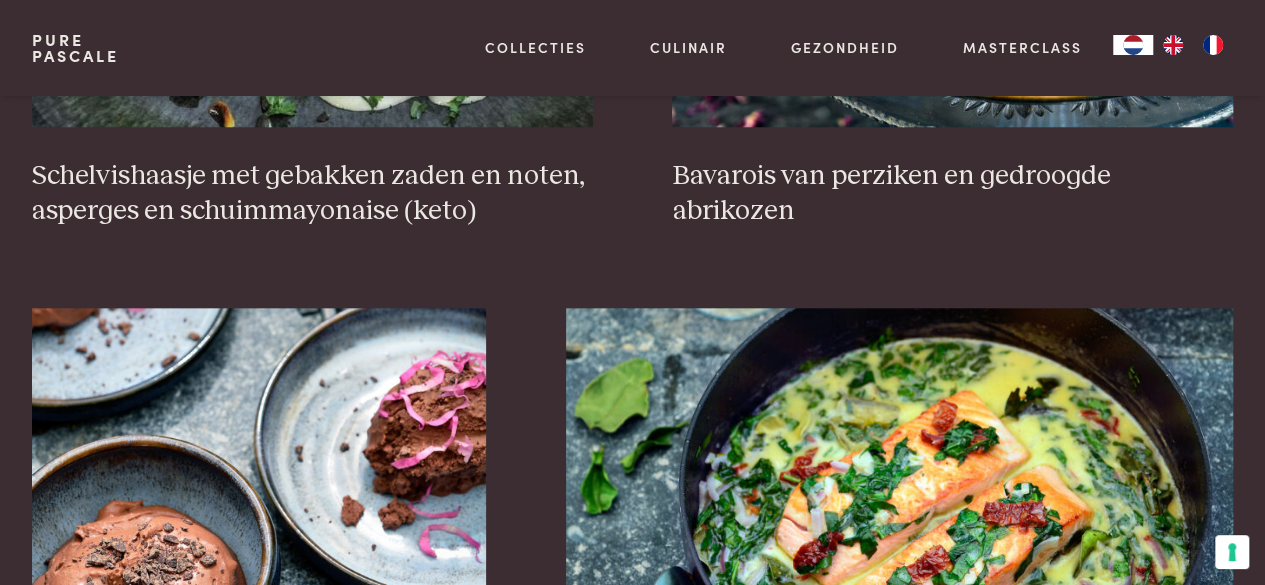 scroll, scrollTop: 1359, scrollLeft: 0, axis: vertical 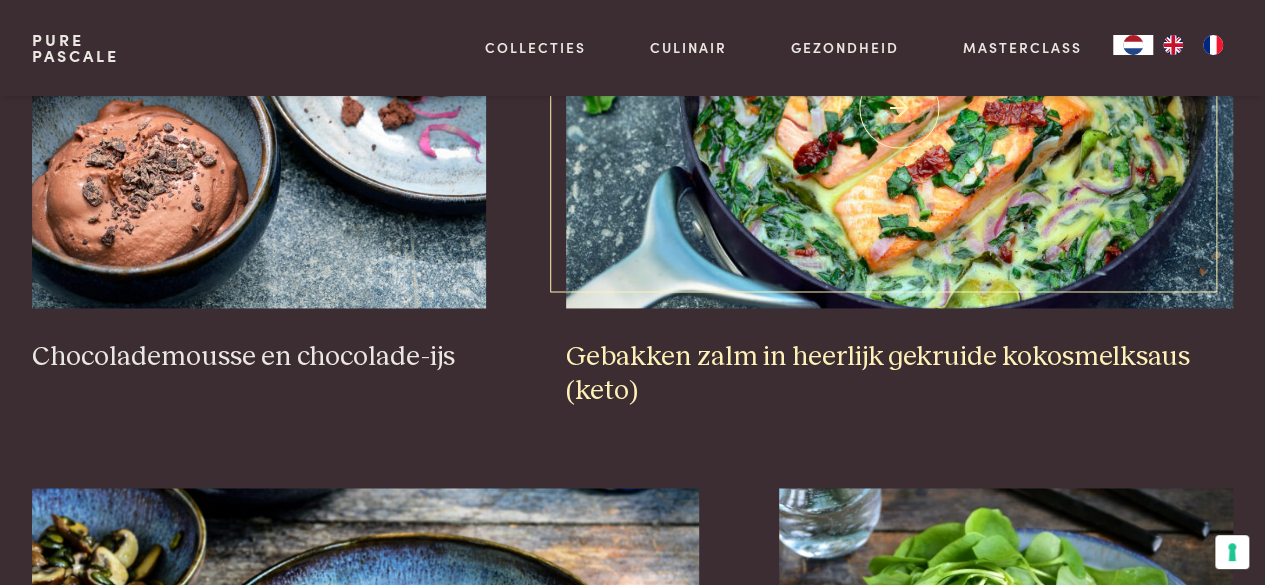 click at bounding box center (900, 108) 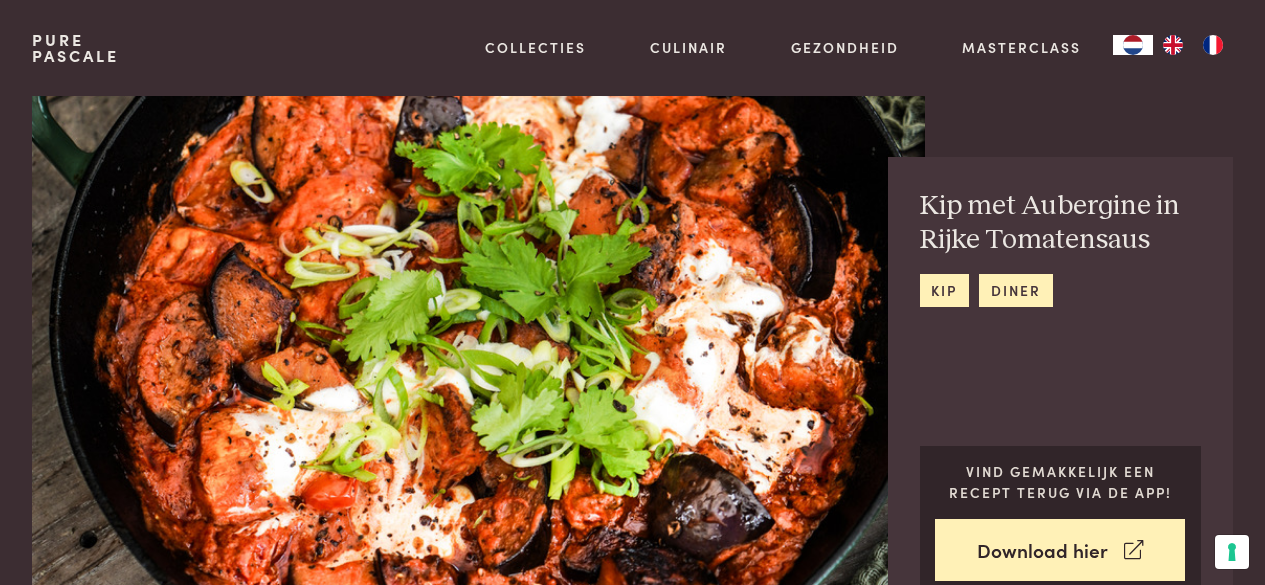 scroll, scrollTop: 0, scrollLeft: 0, axis: both 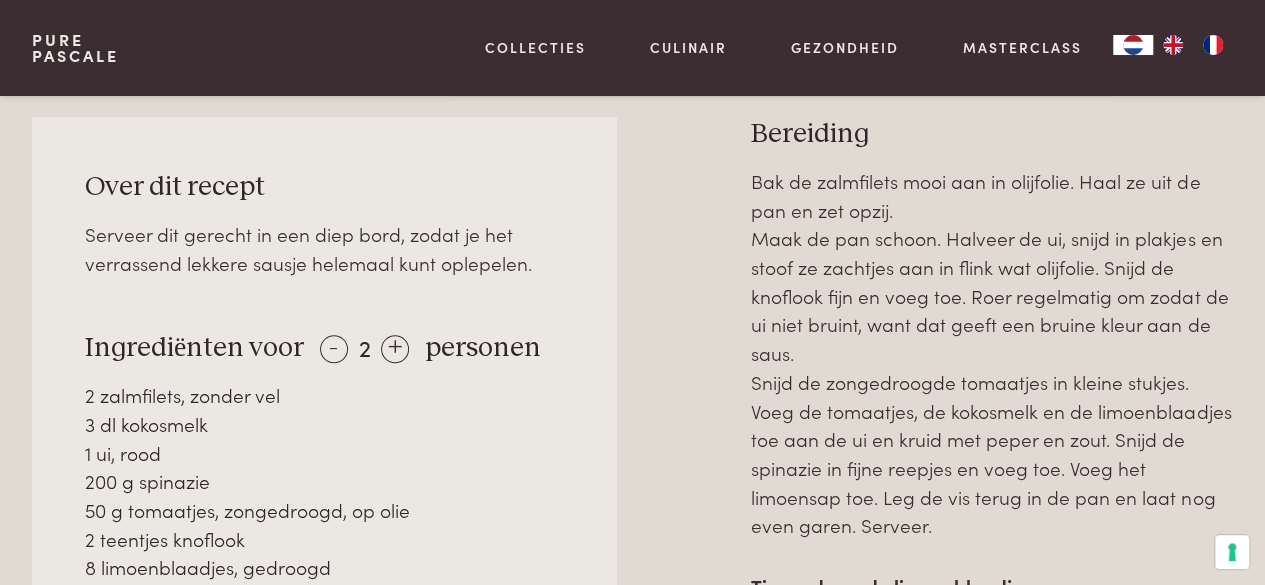 drag, startPoint x: 1214, startPoint y: 431, endPoint x: 1248, endPoint y: 357, distance: 81.437096 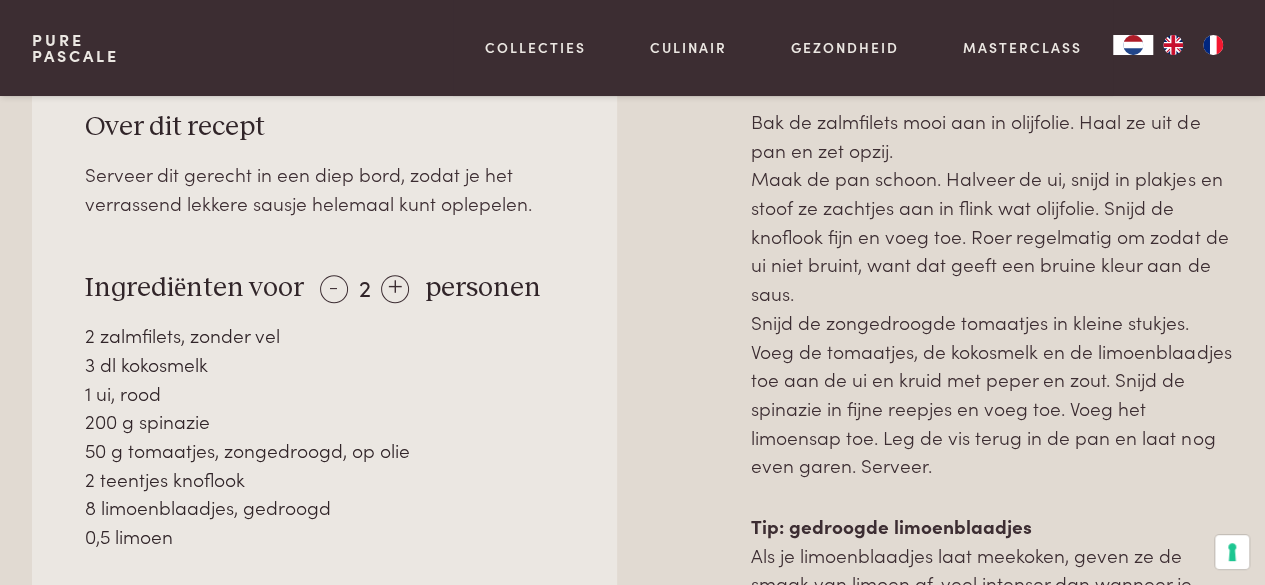scroll, scrollTop: 1000, scrollLeft: 0, axis: vertical 